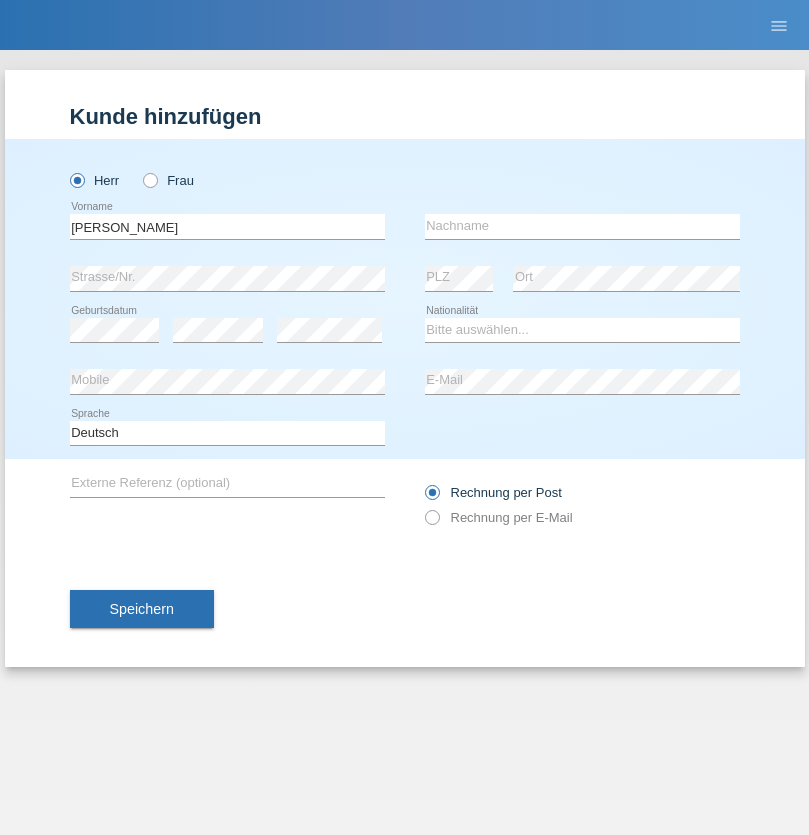 scroll, scrollTop: 0, scrollLeft: 0, axis: both 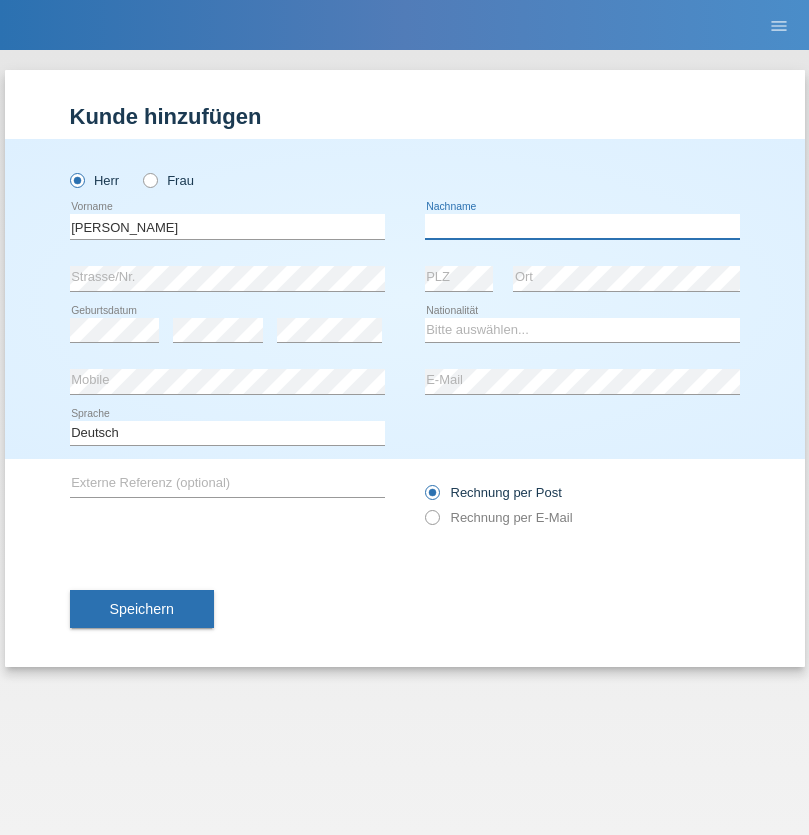 click at bounding box center (582, 226) 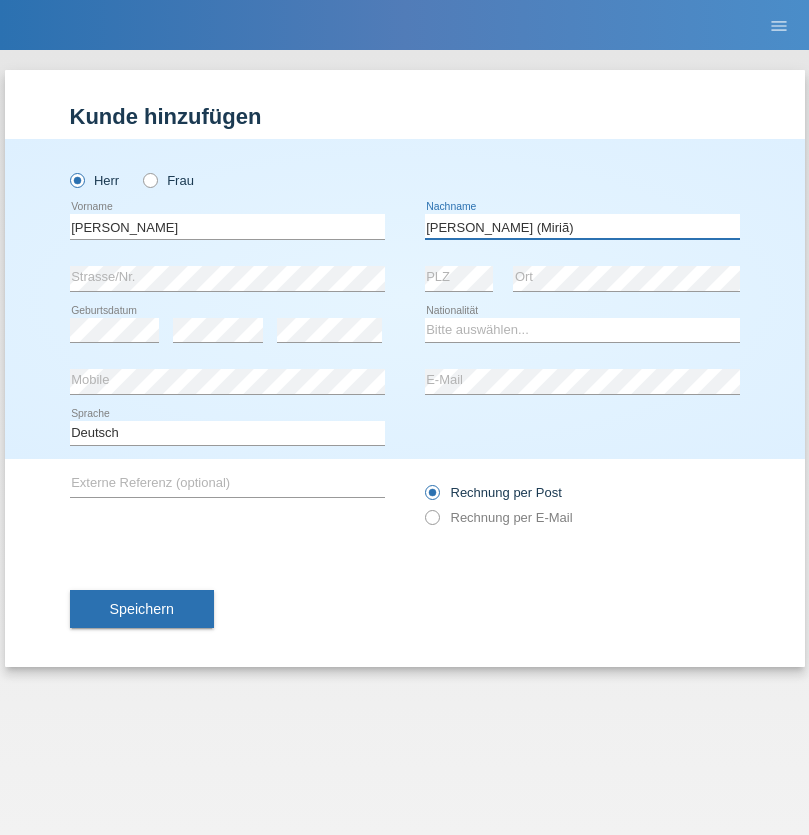 type on "A. Cassiano (Miriã)" 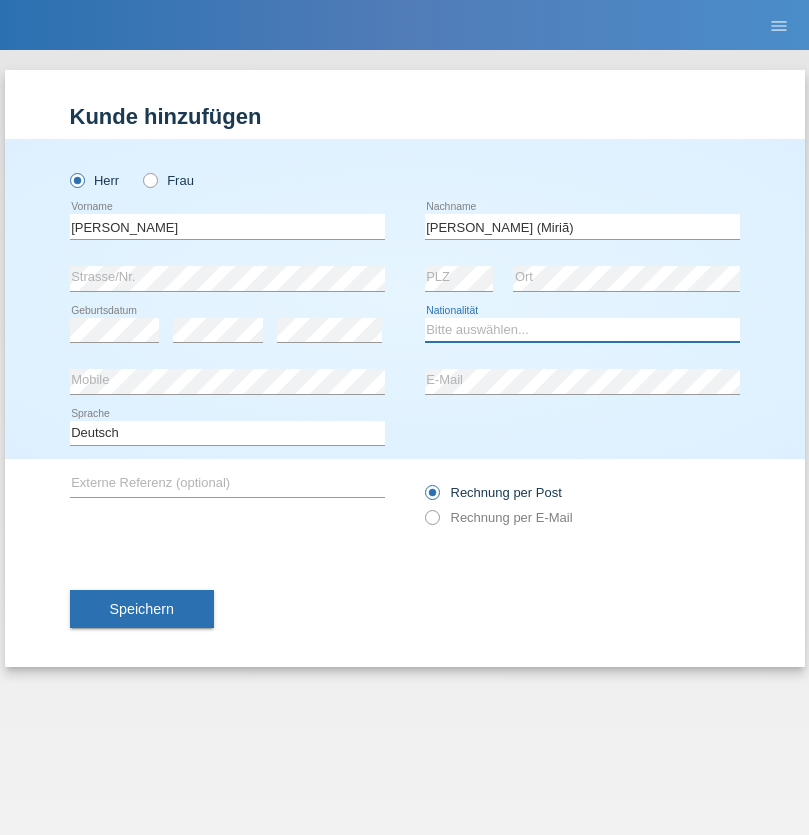 select on "BR" 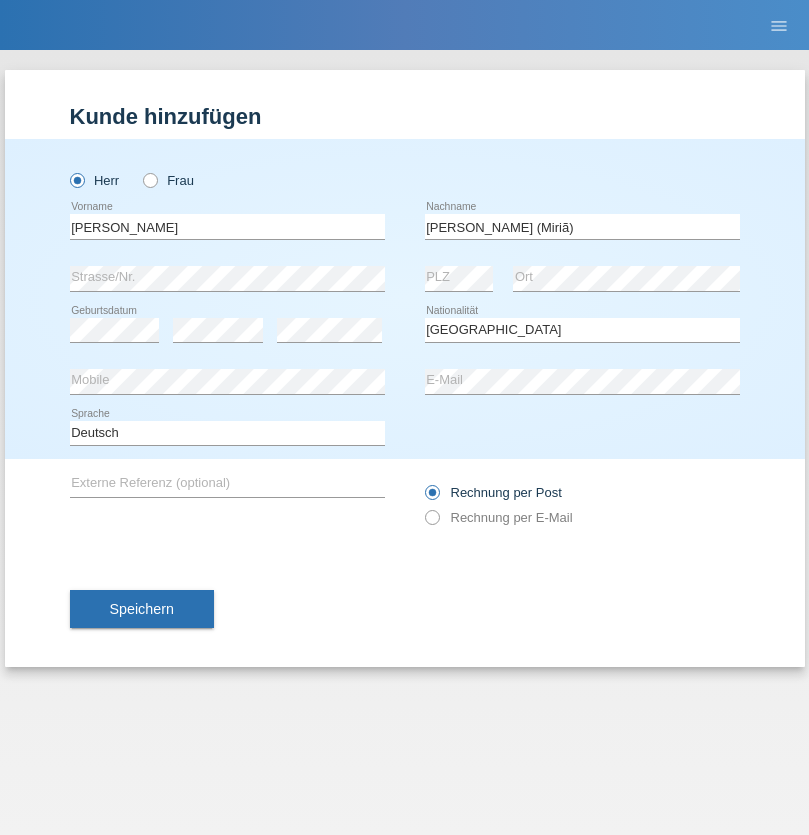 select on "C" 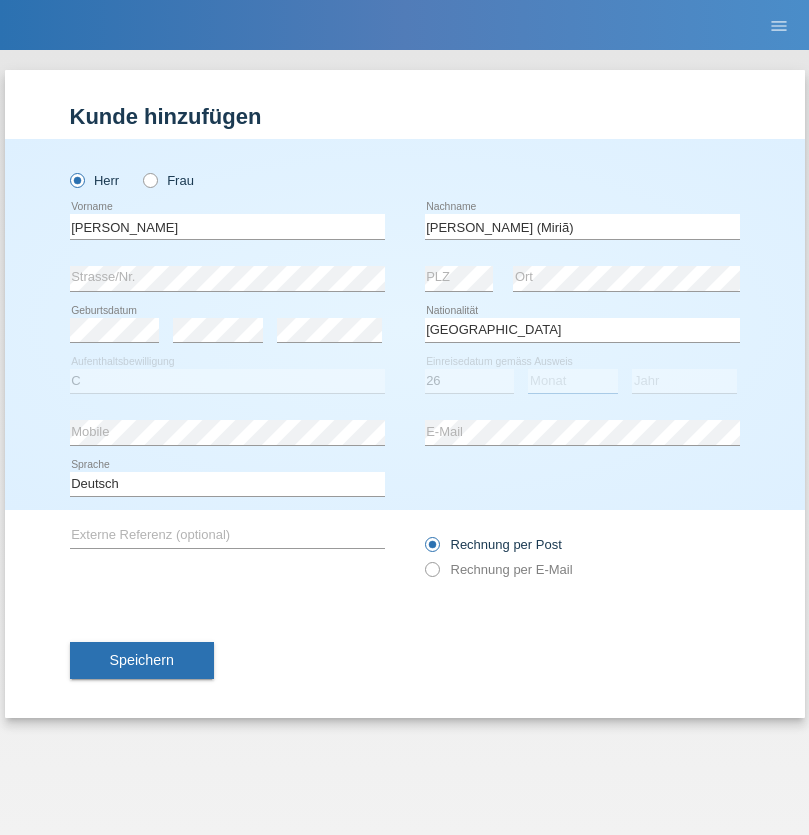 select on "01" 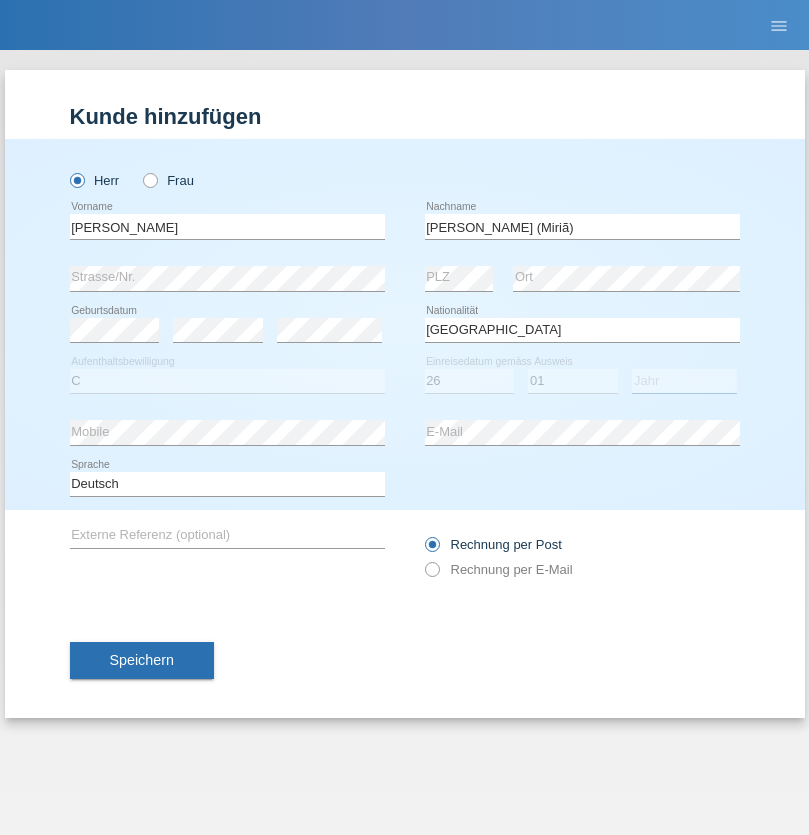 select on "2021" 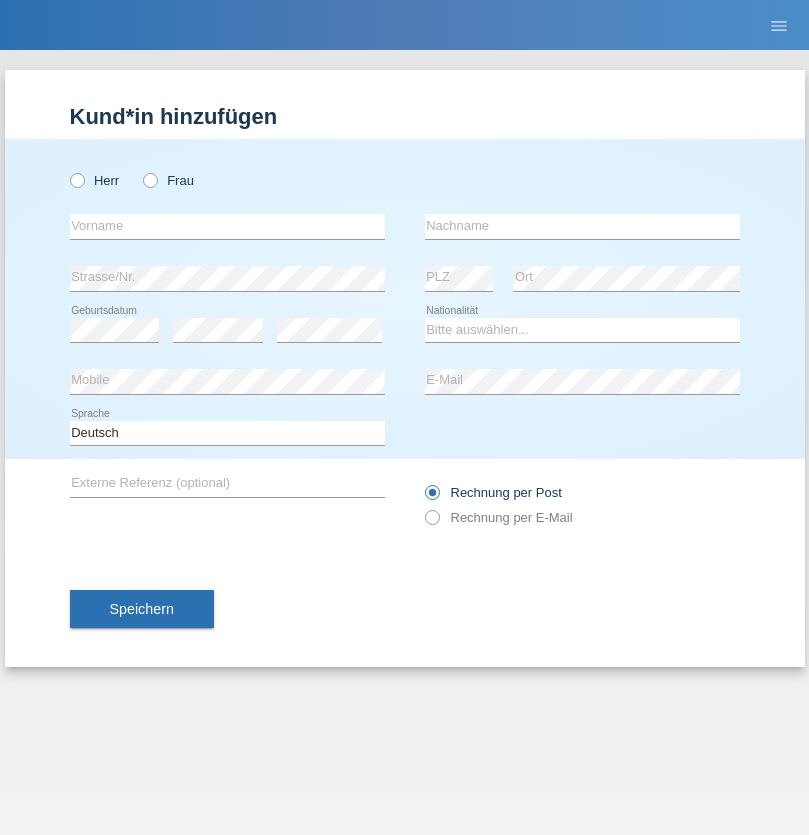 scroll, scrollTop: 0, scrollLeft: 0, axis: both 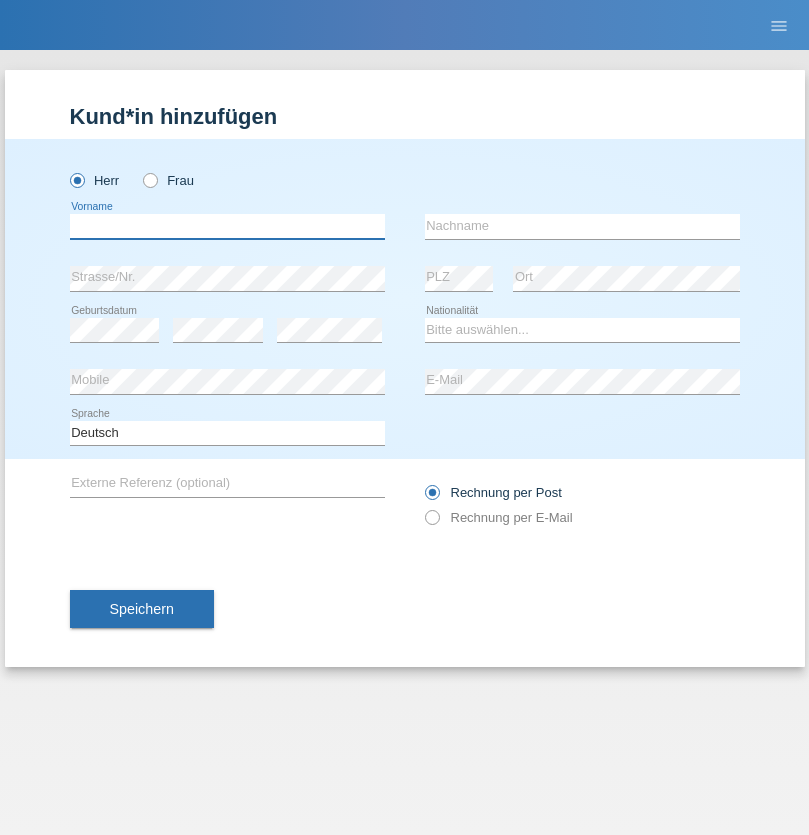 click at bounding box center [227, 226] 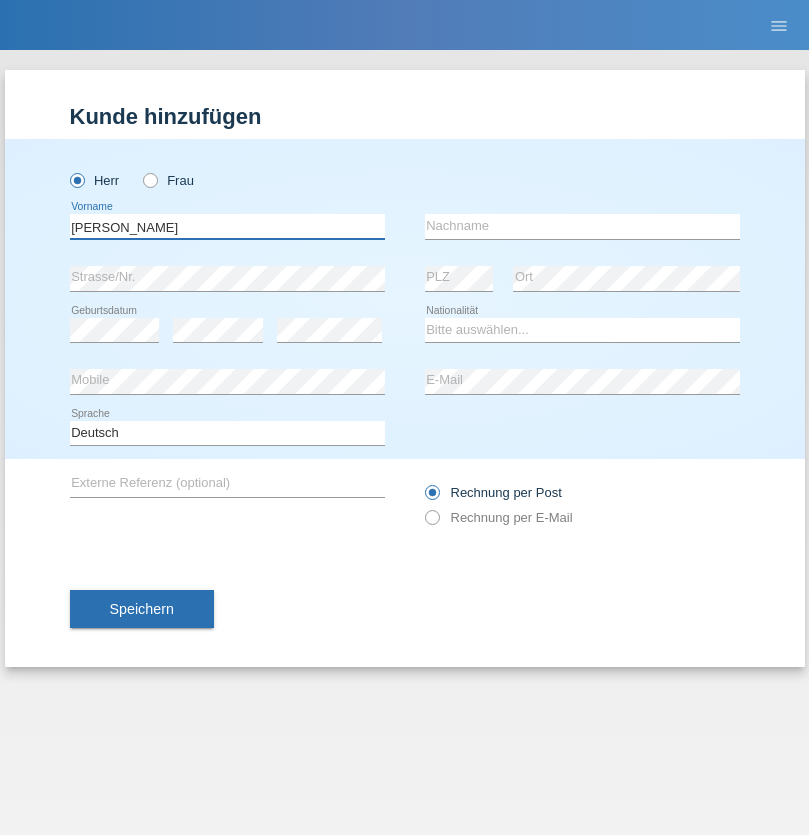 type on "Viktor" 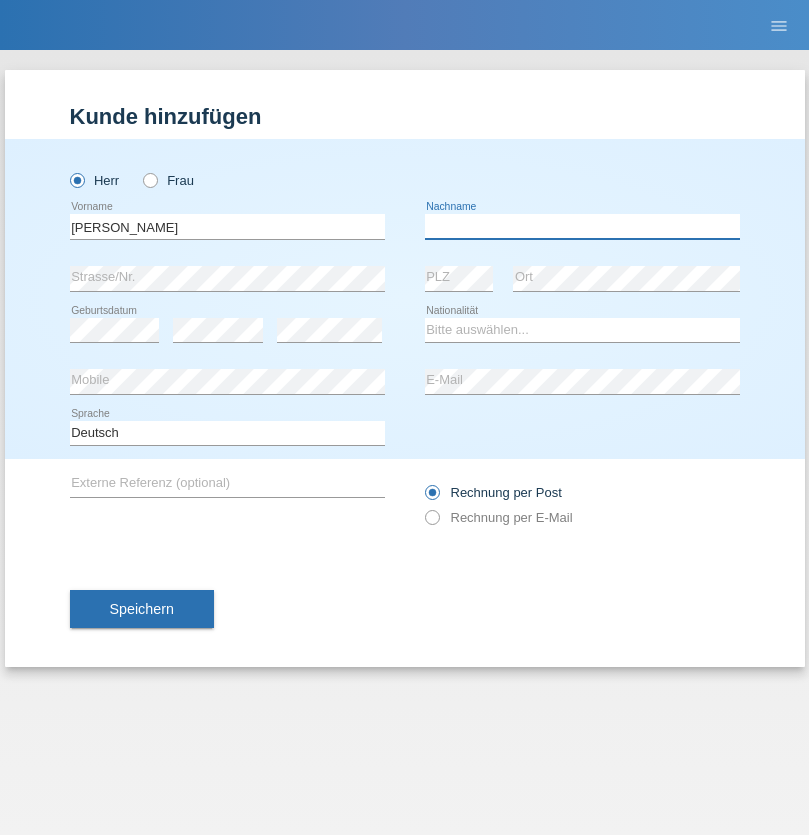 click at bounding box center (582, 226) 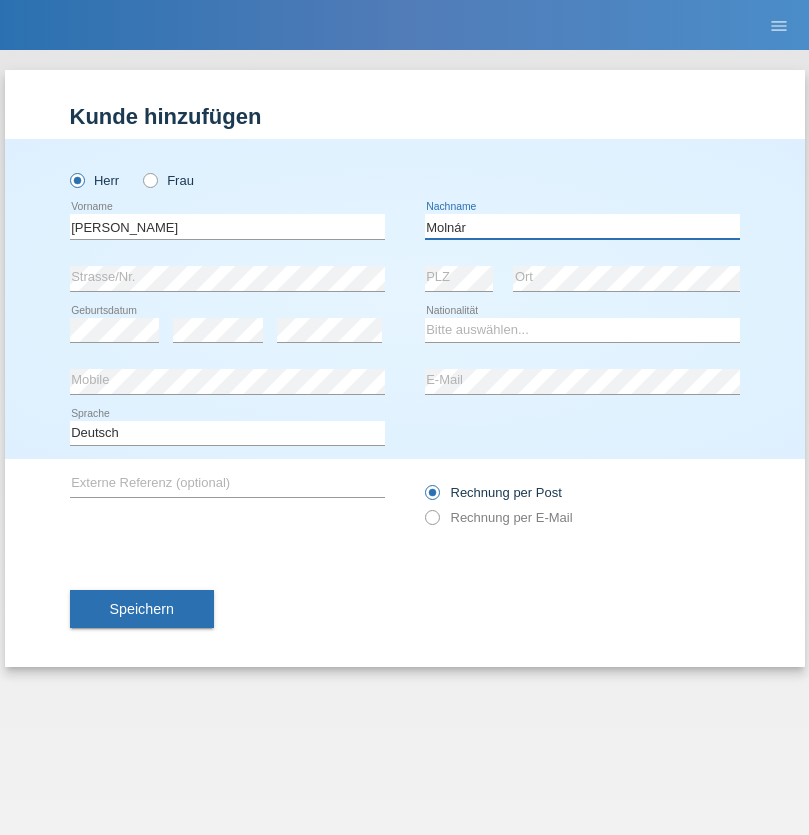 type on "Molnár" 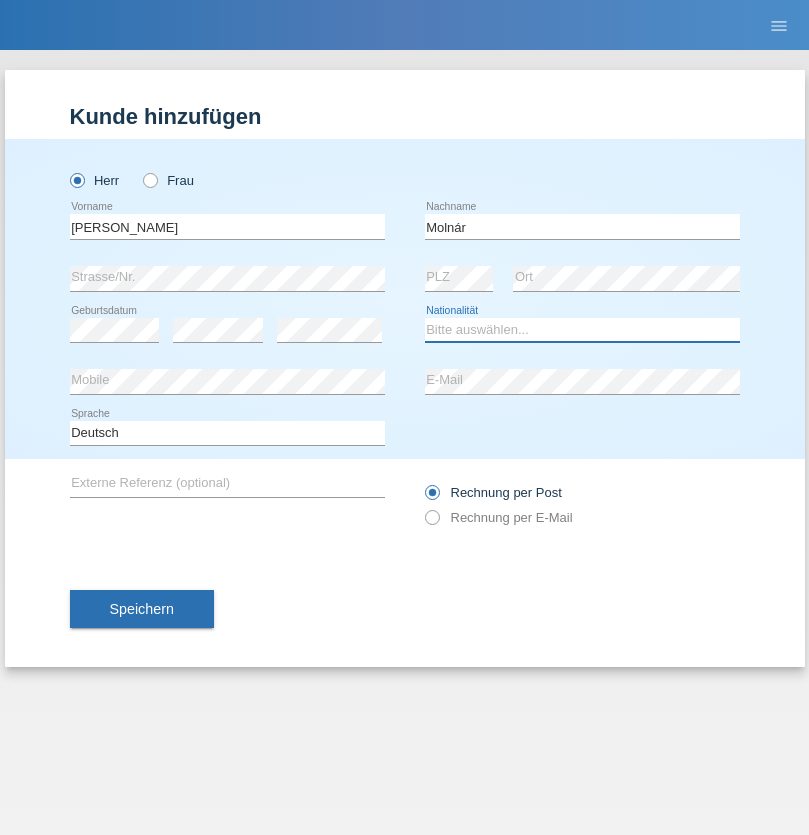 select on "HU" 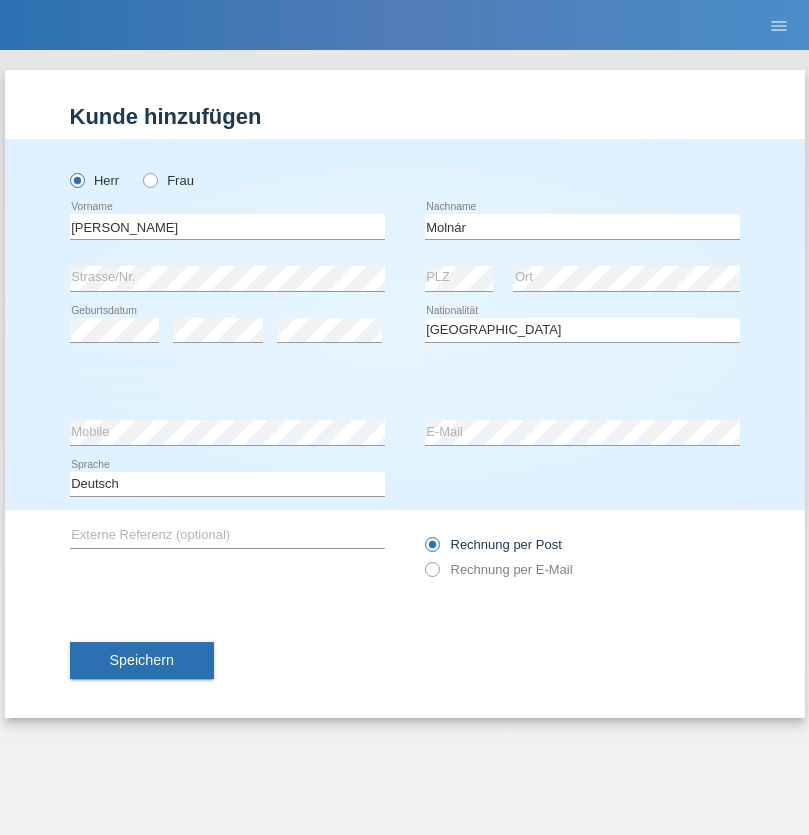 select on "C" 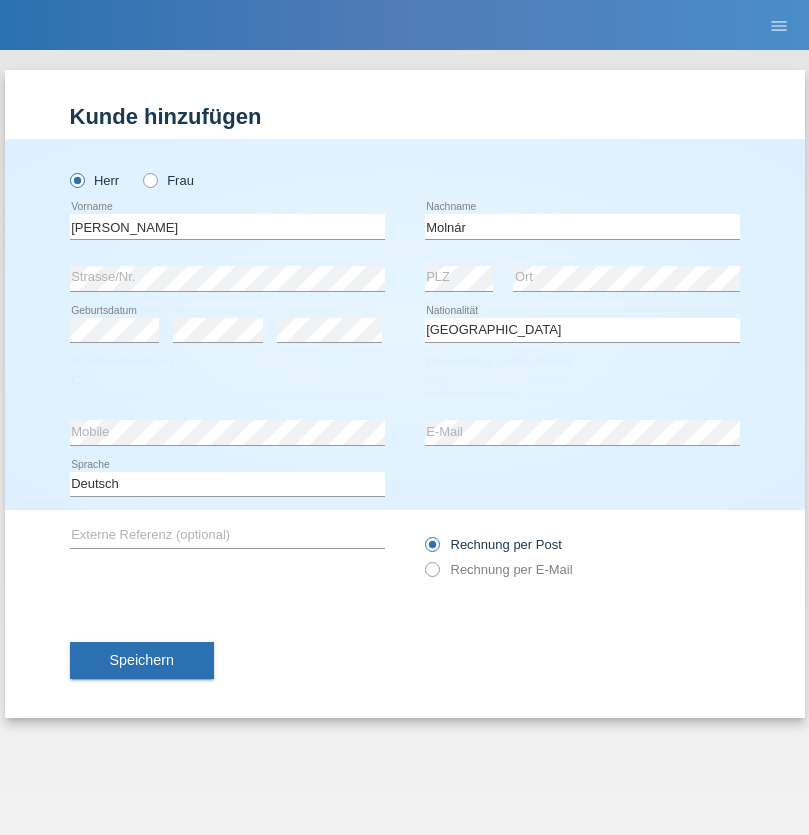 select on "14" 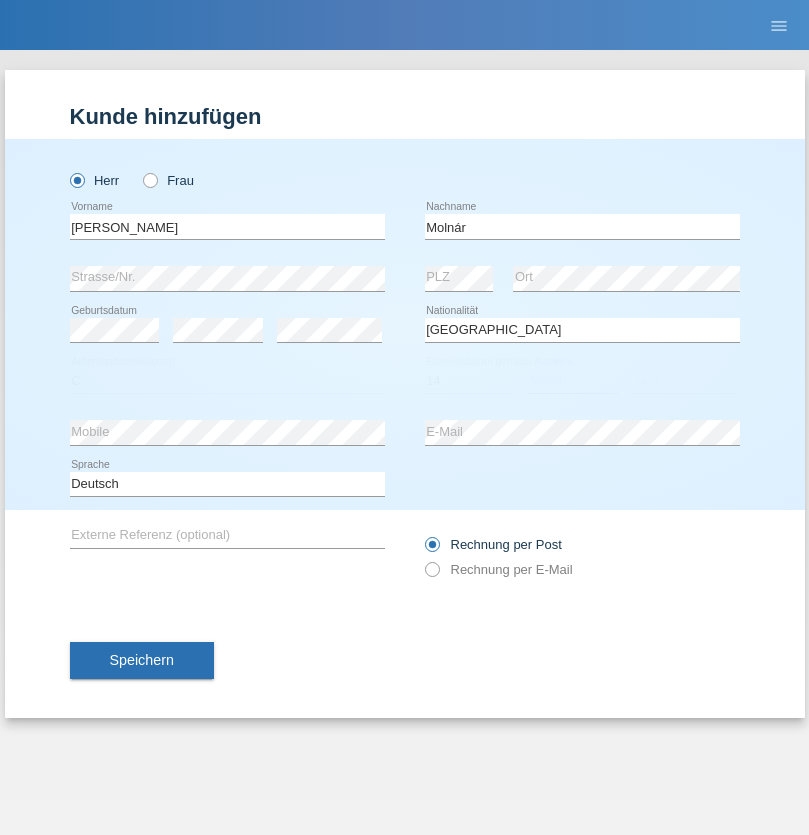 select on "03" 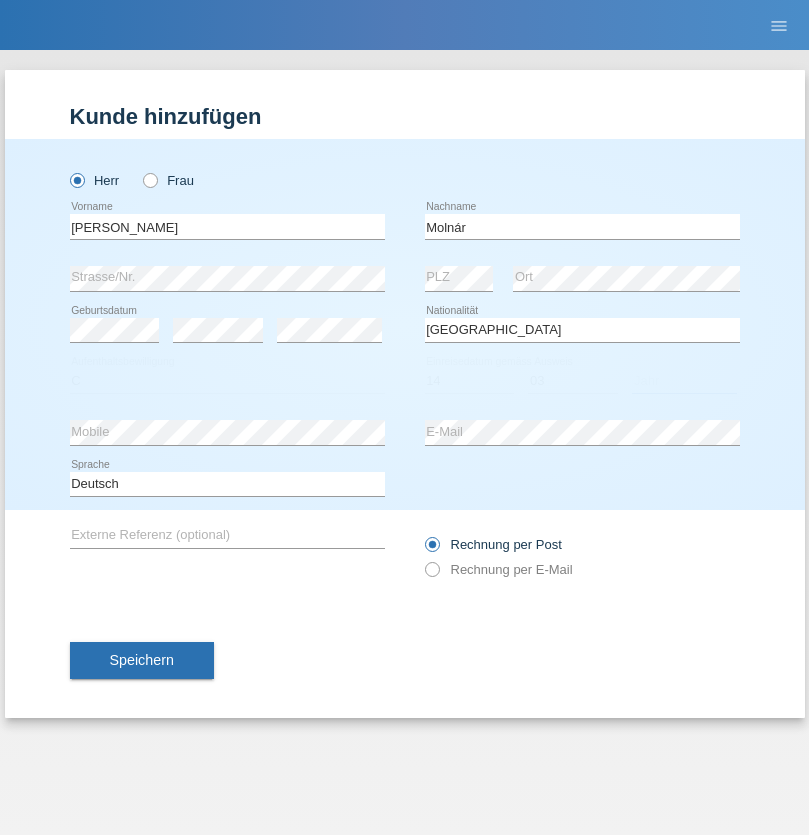 select on "2021" 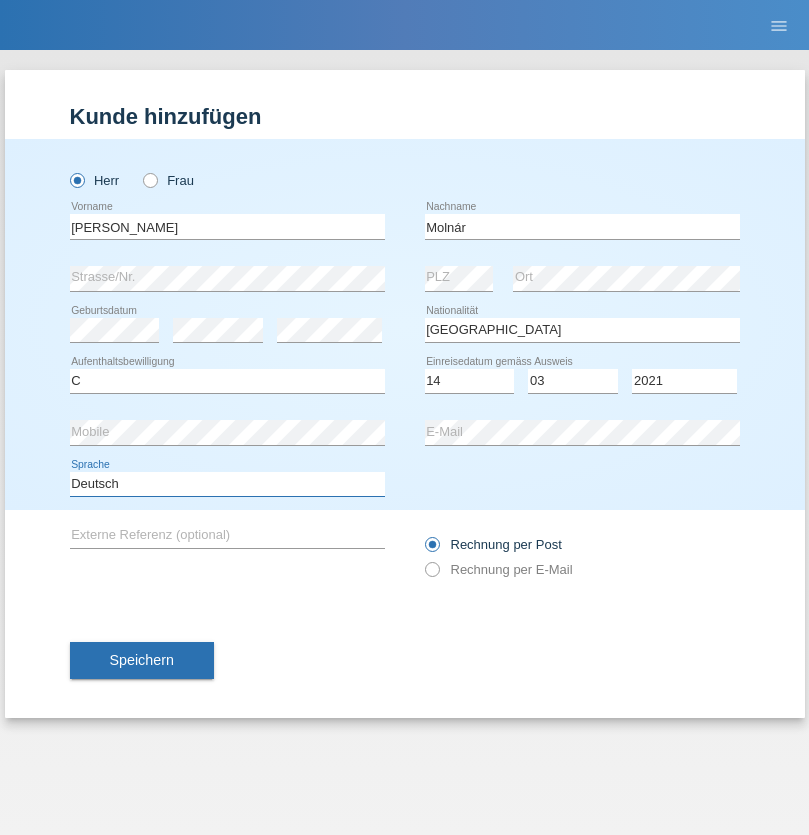 select on "en" 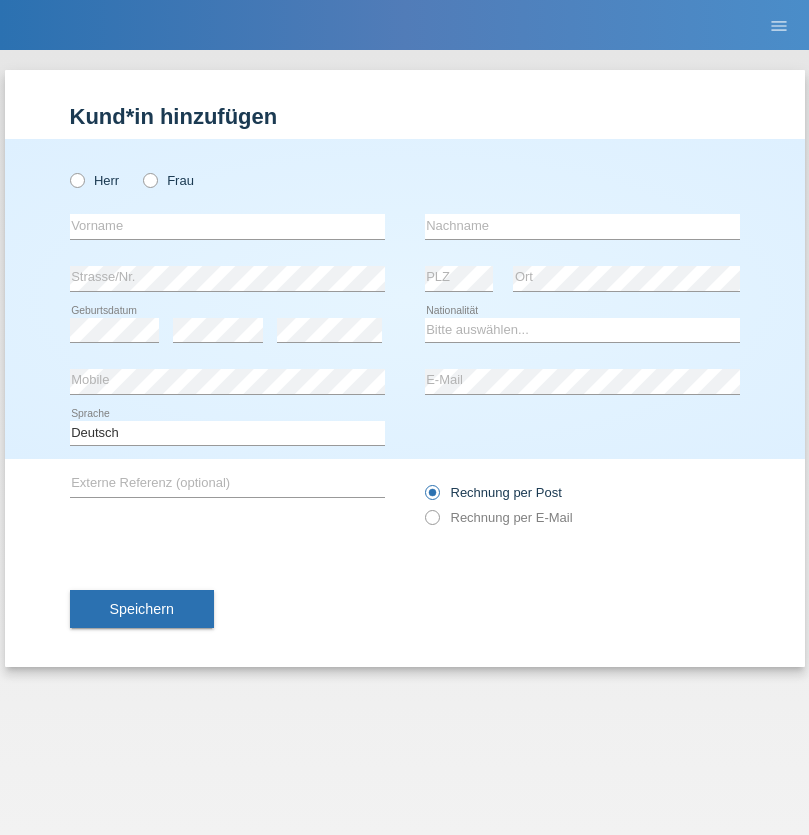 scroll, scrollTop: 0, scrollLeft: 0, axis: both 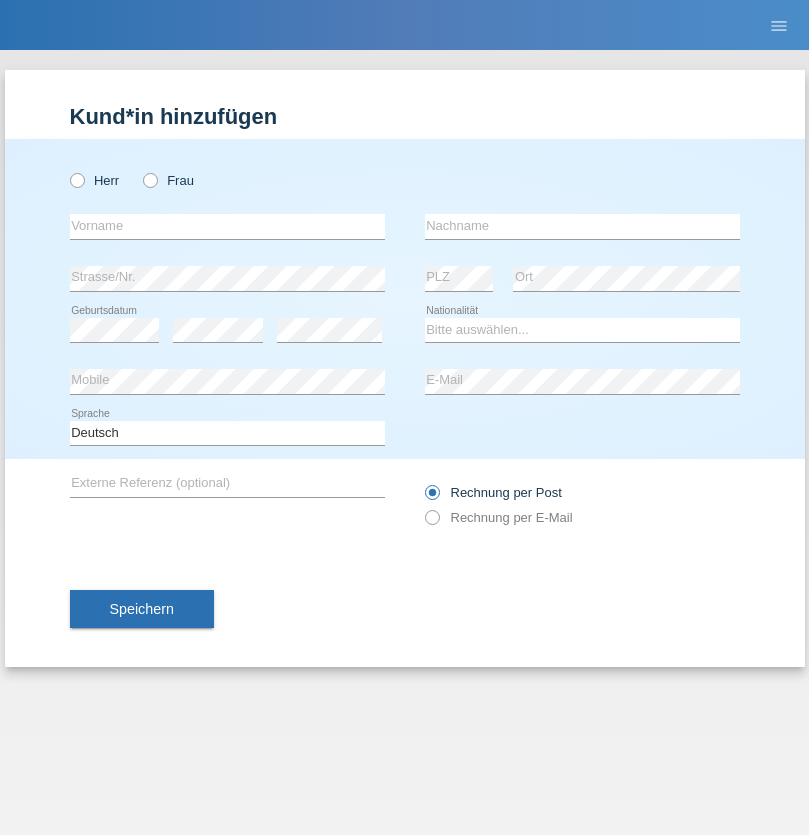 radio on "true" 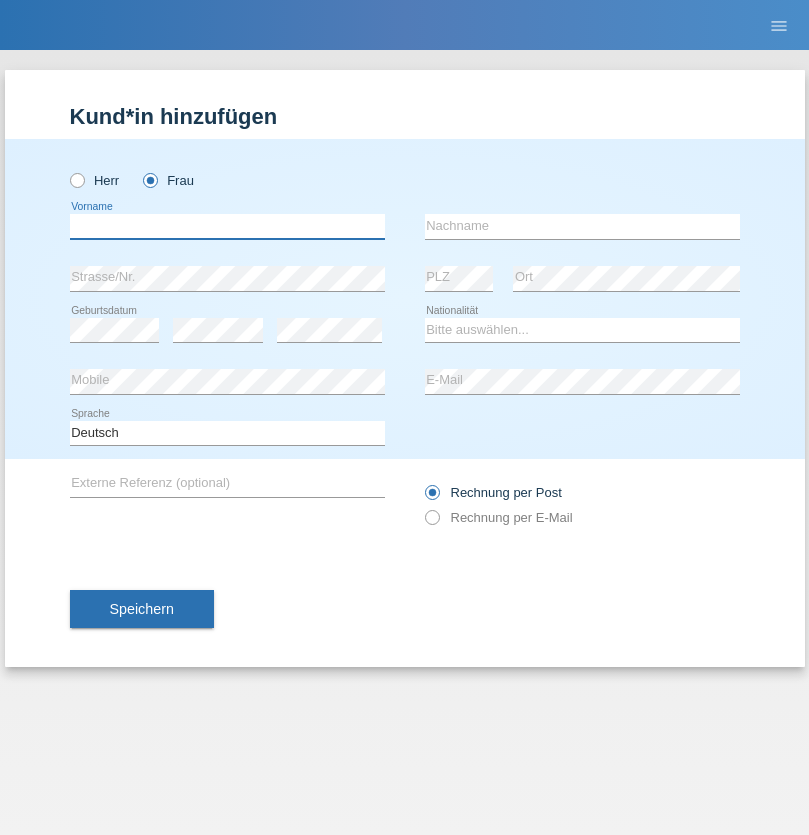 click at bounding box center [227, 226] 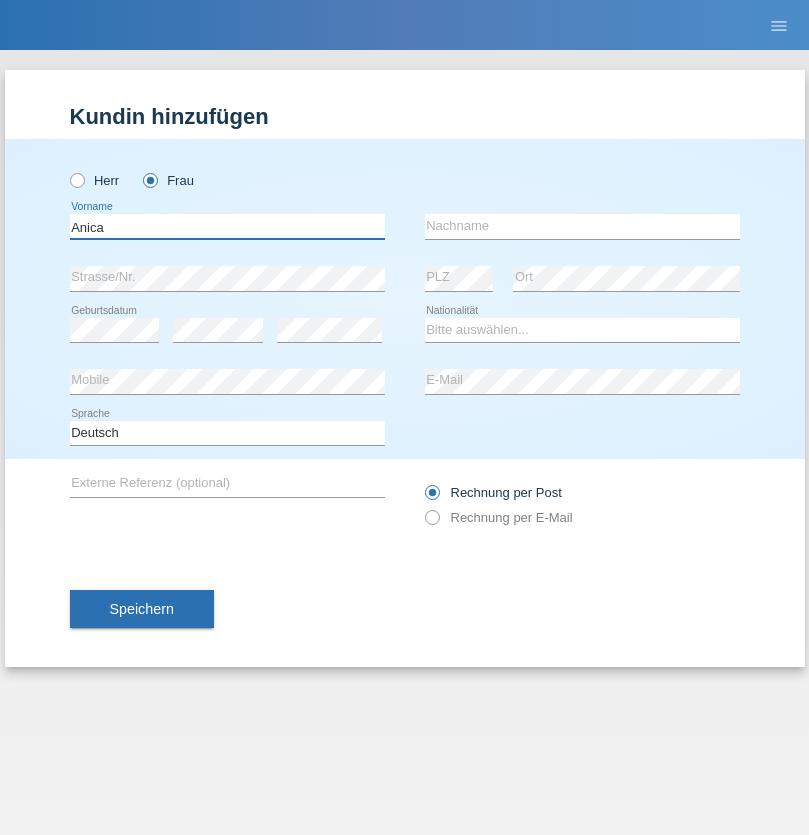 type on "Anica" 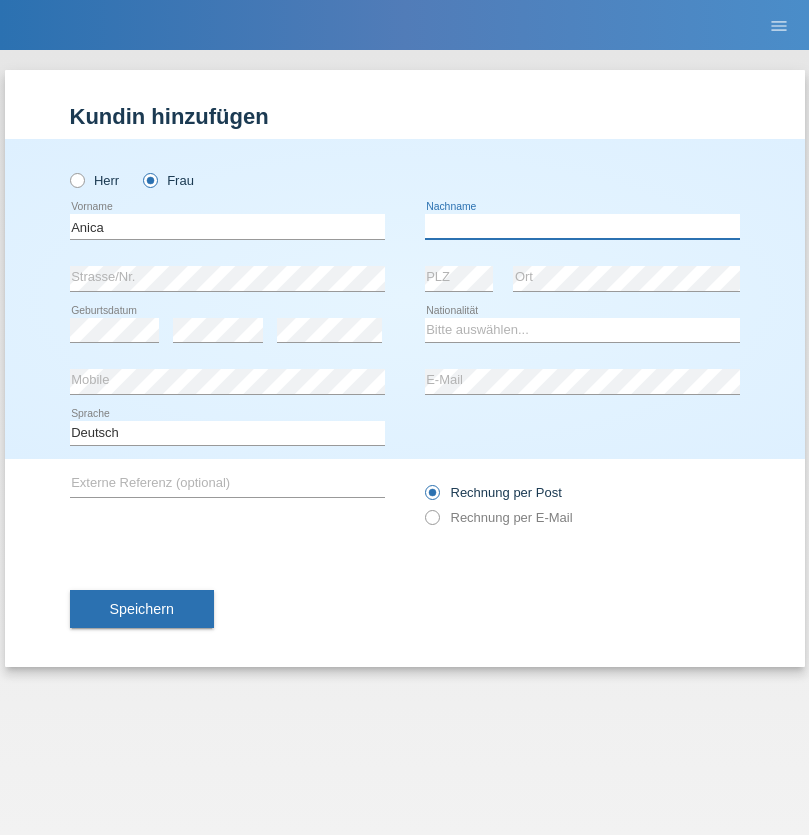 click at bounding box center [582, 226] 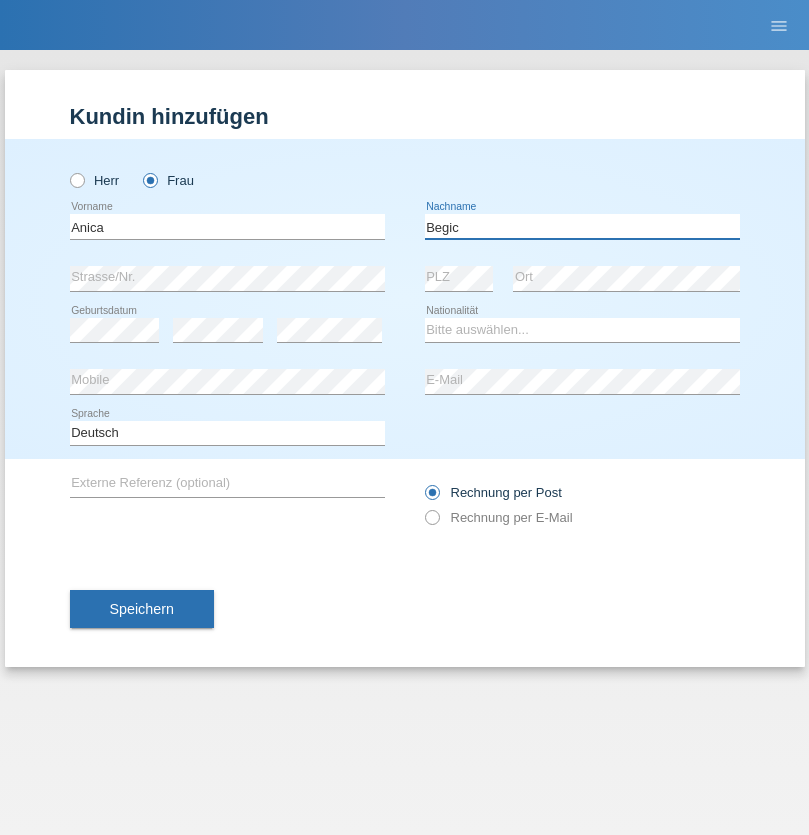 type on "Begic" 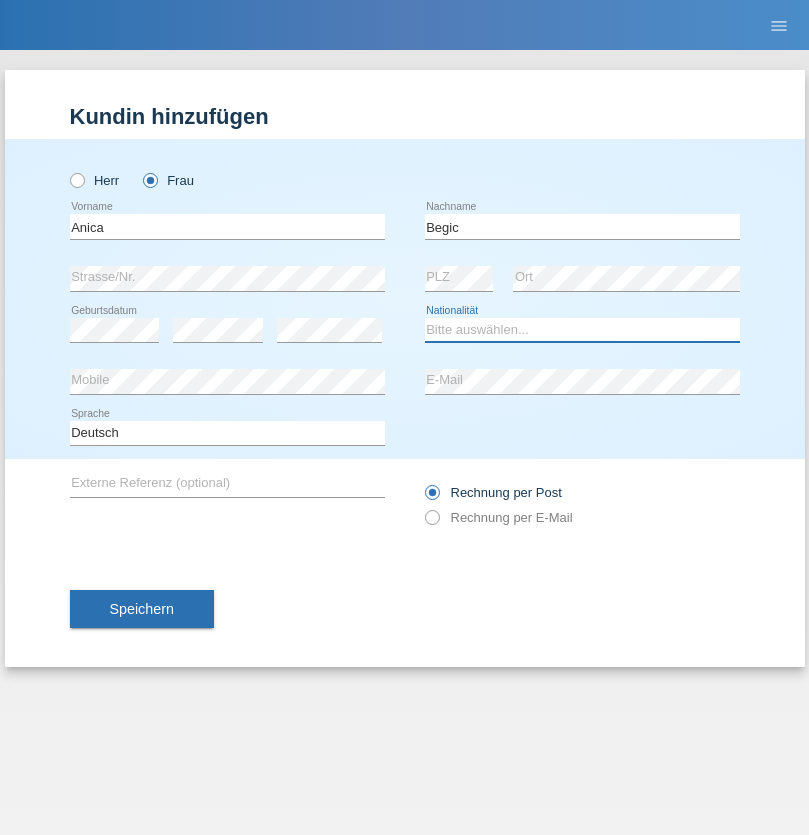 select on "CH" 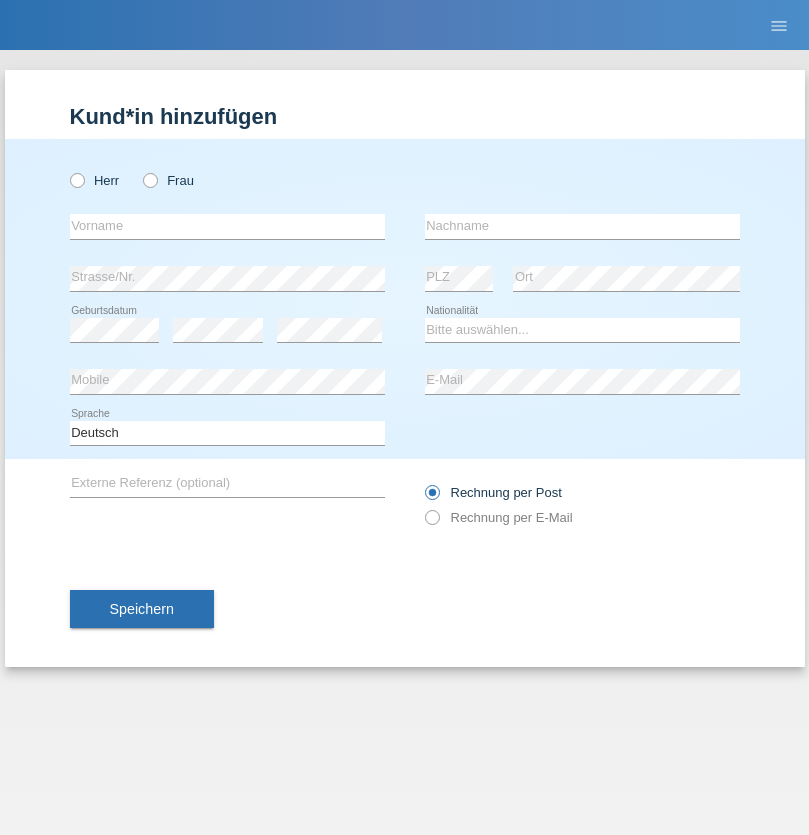 scroll, scrollTop: 0, scrollLeft: 0, axis: both 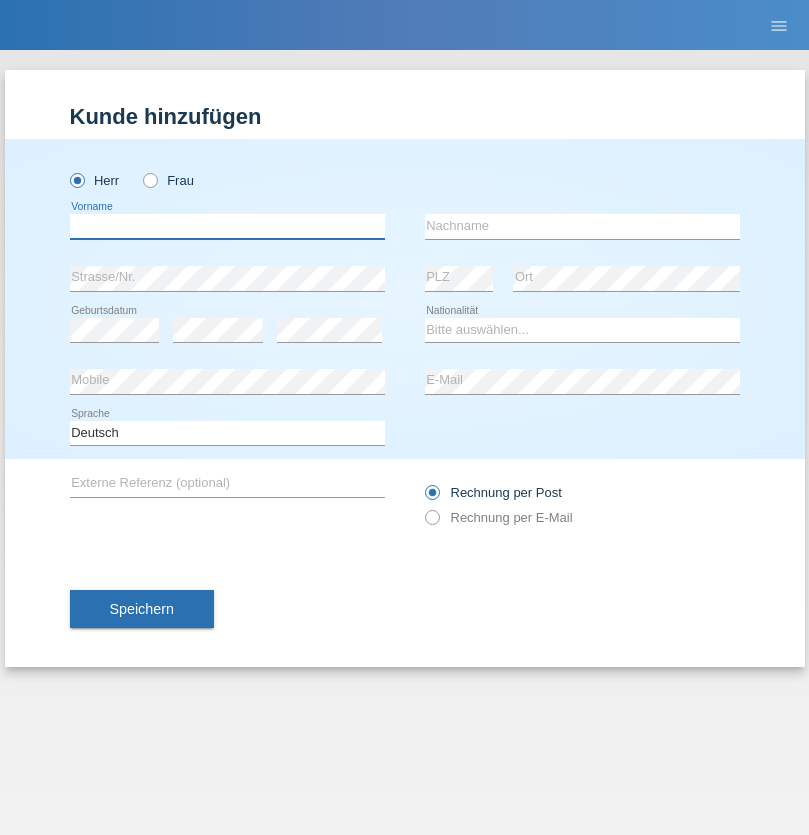 click at bounding box center (227, 226) 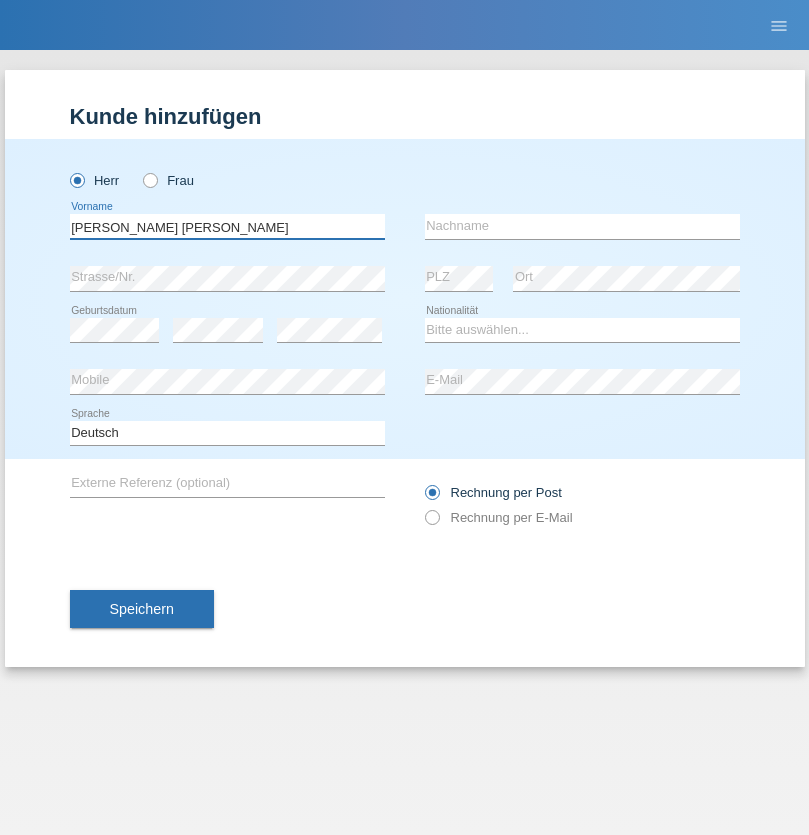 type on "[PERSON_NAME] [PERSON_NAME]" 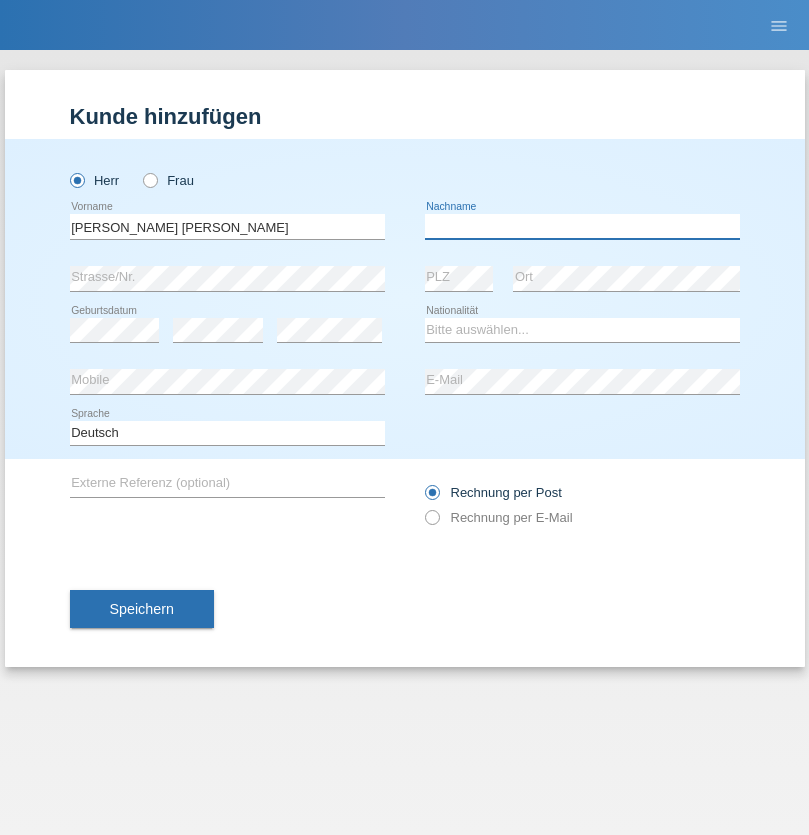 click at bounding box center (582, 226) 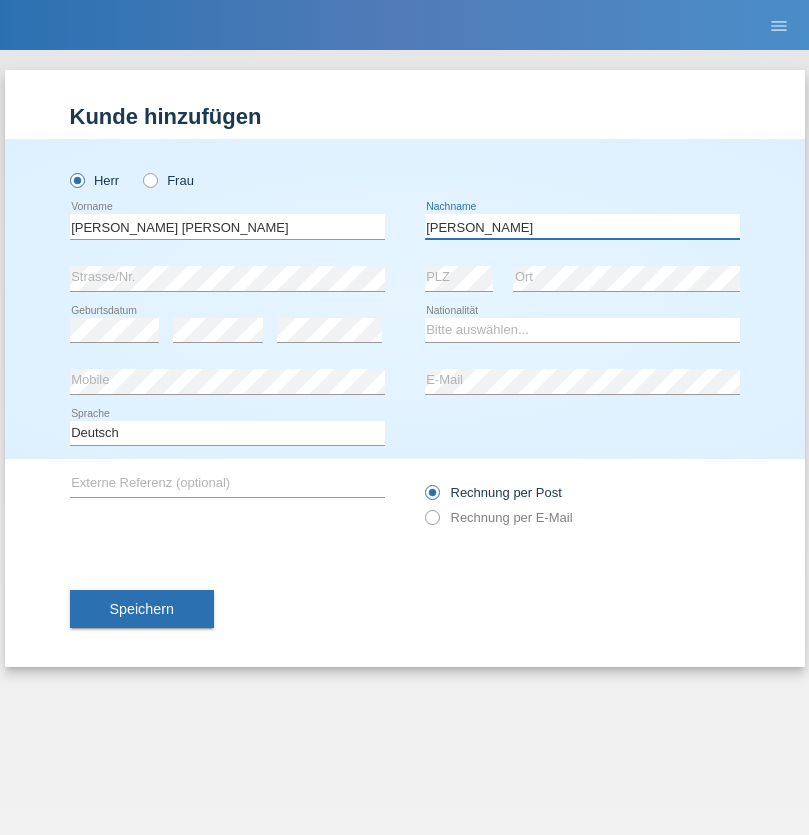 type on "[PERSON_NAME]" 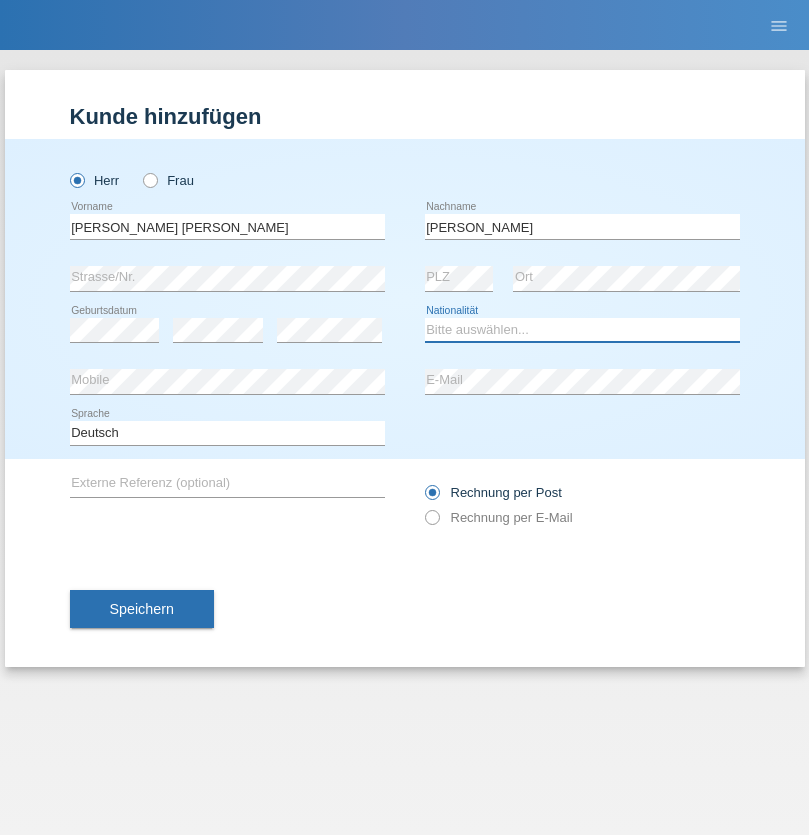 select on "CH" 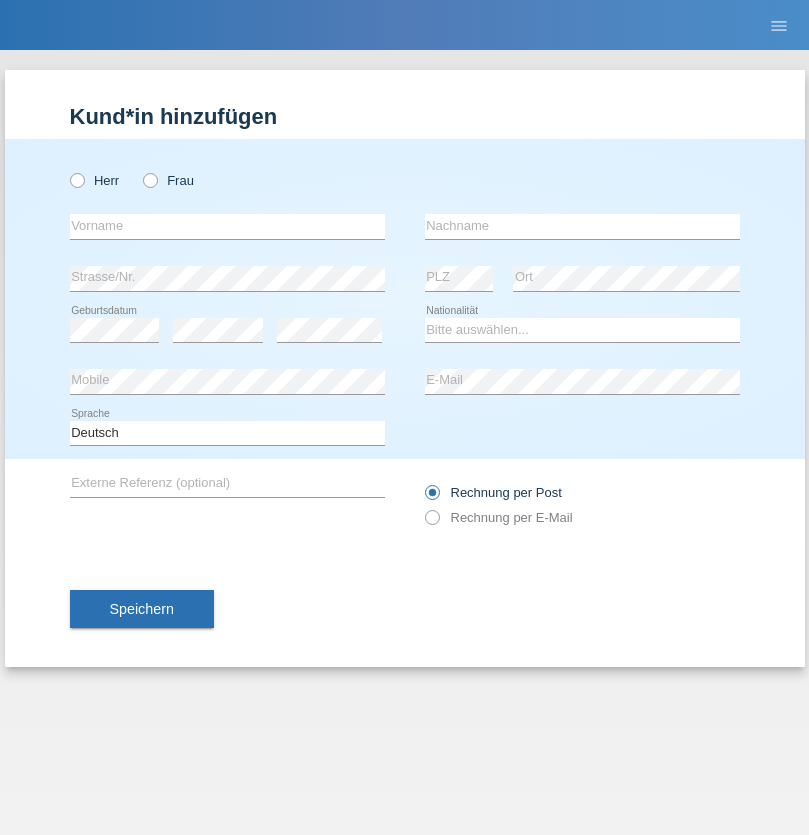 scroll, scrollTop: 0, scrollLeft: 0, axis: both 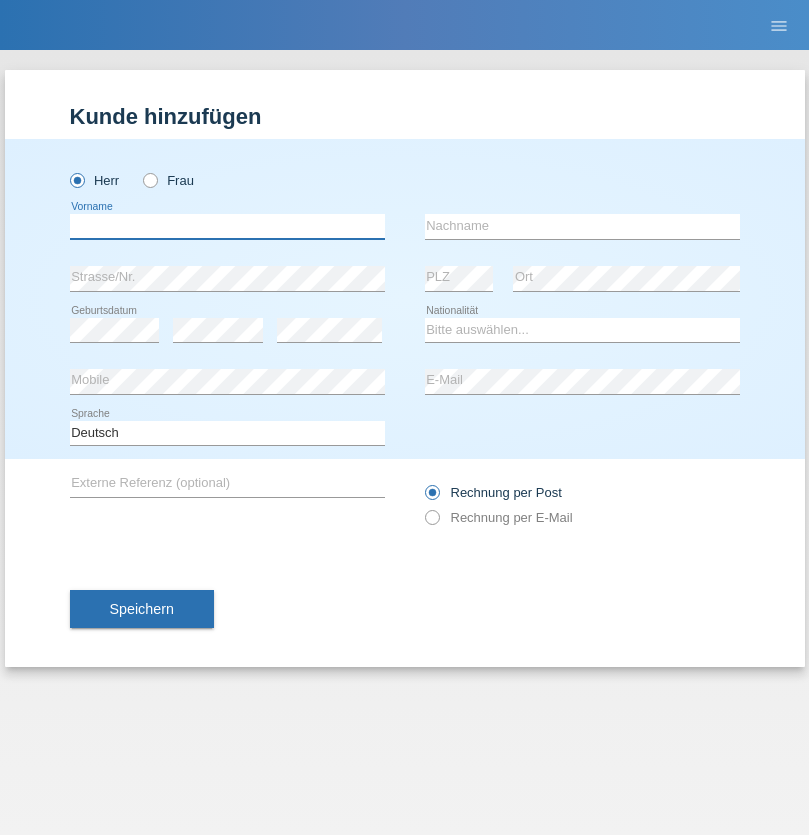 click at bounding box center (227, 226) 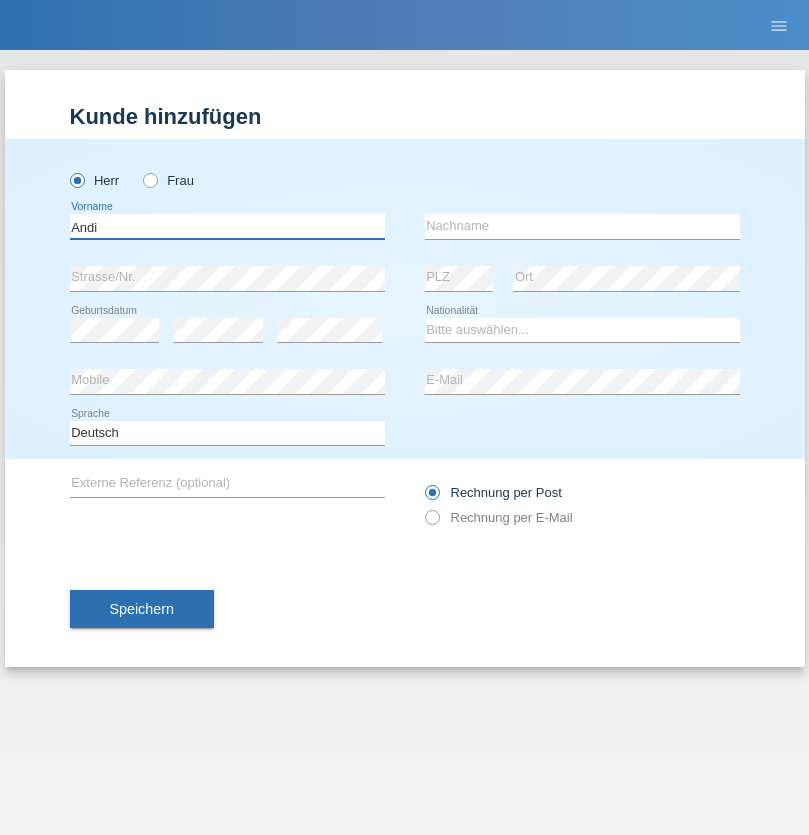type on "Andi" 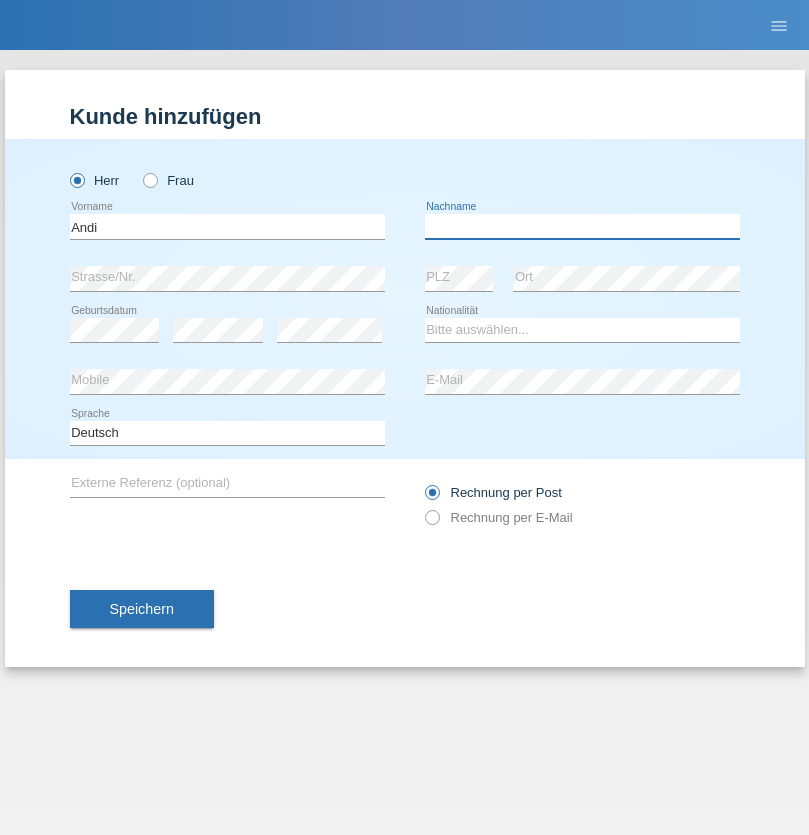 click at bounding box center [582, 226] 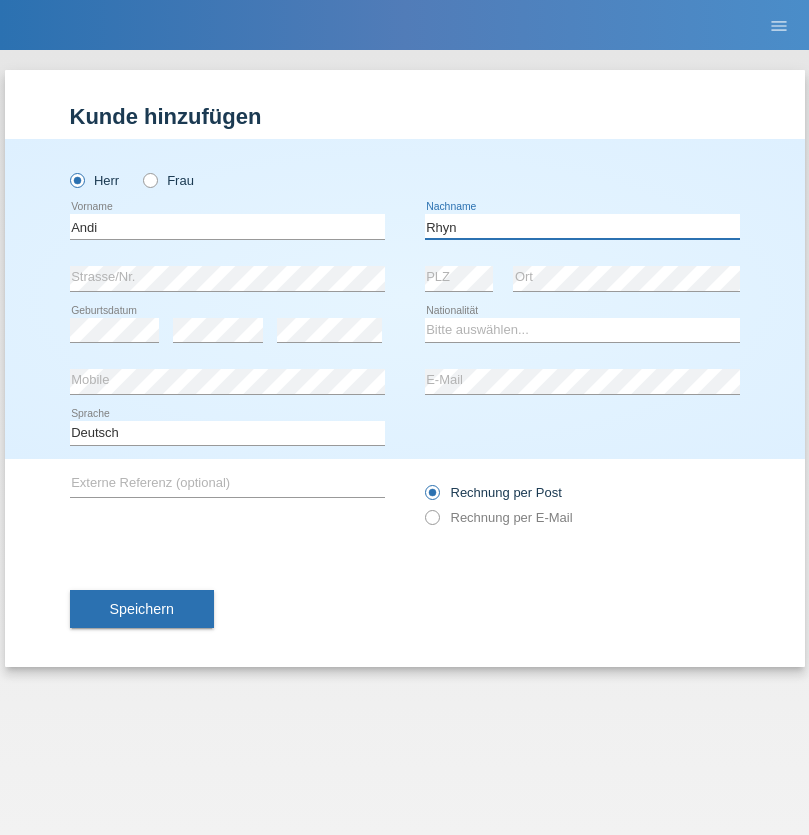 type on "Rhyn" 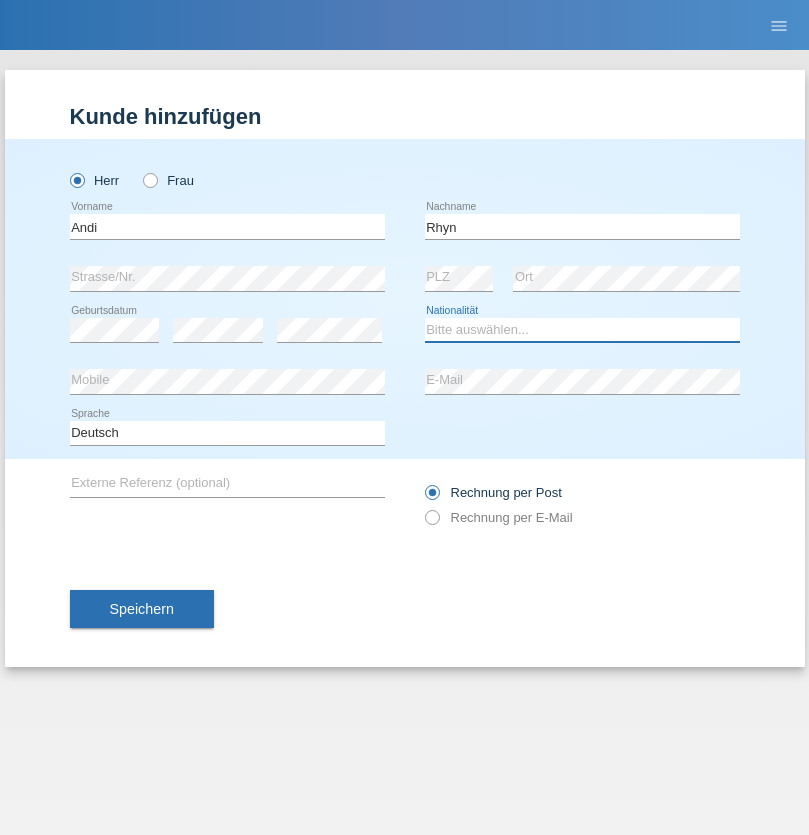 select on "CH" 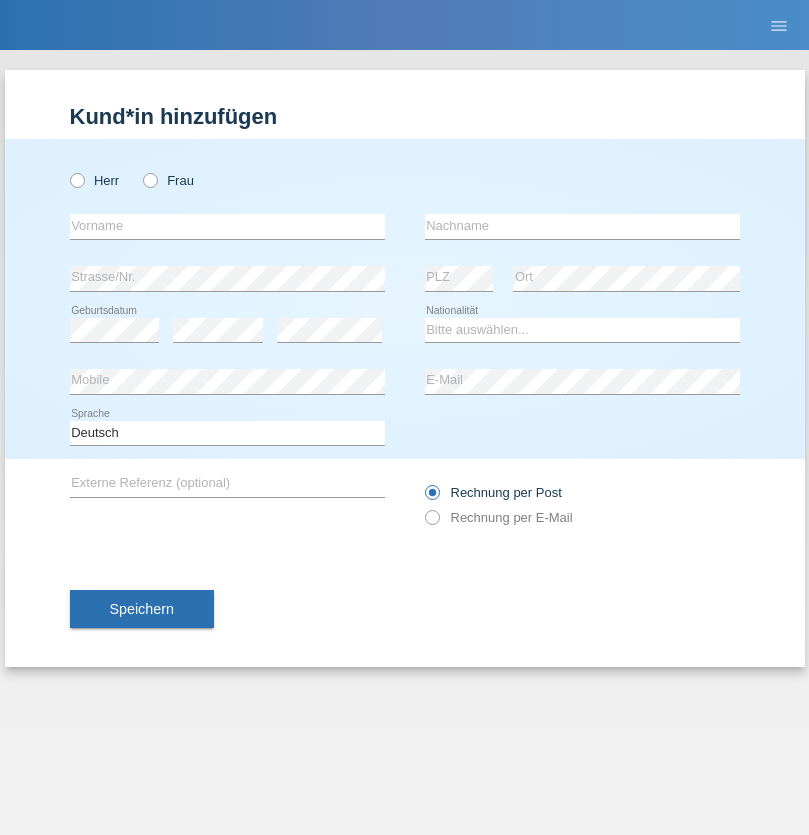 scroll, scrollTop: 0, scrollLeft: 0, axis: both 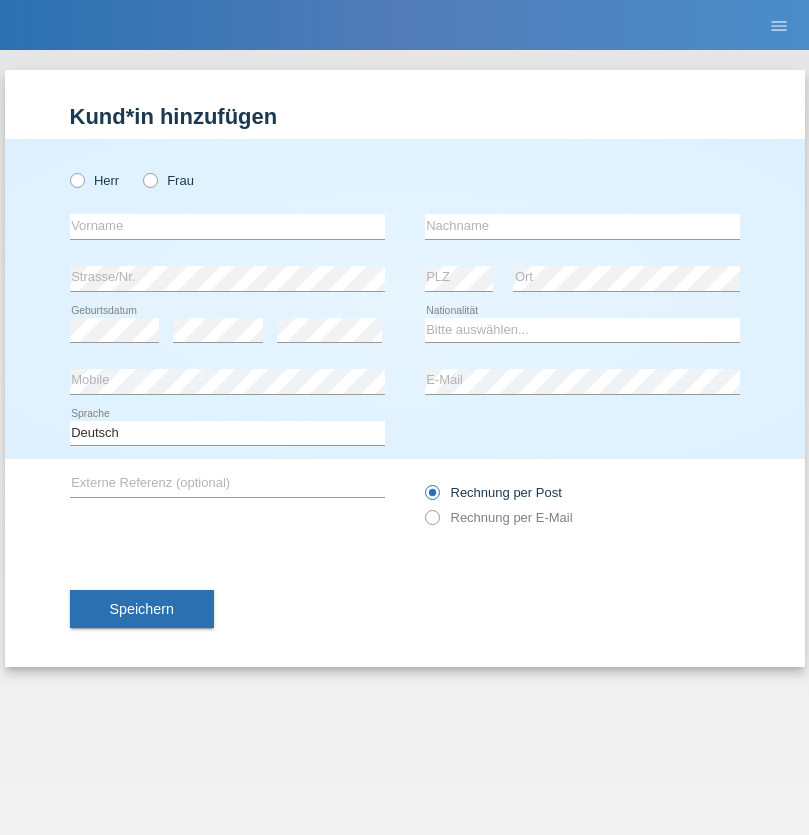 radio on "true" 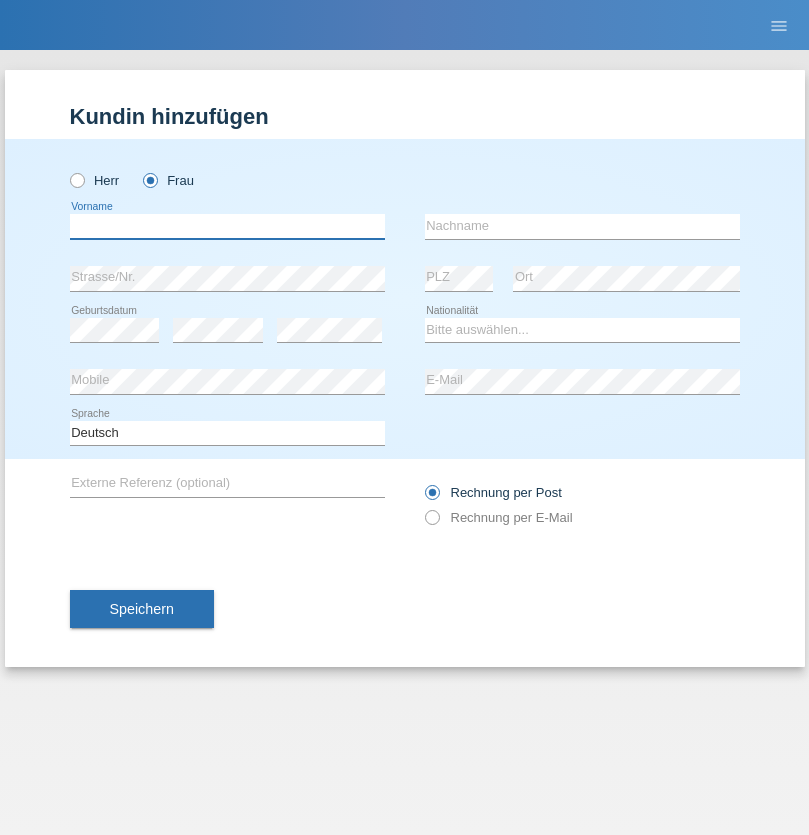 click at bounding box center [227, 226] 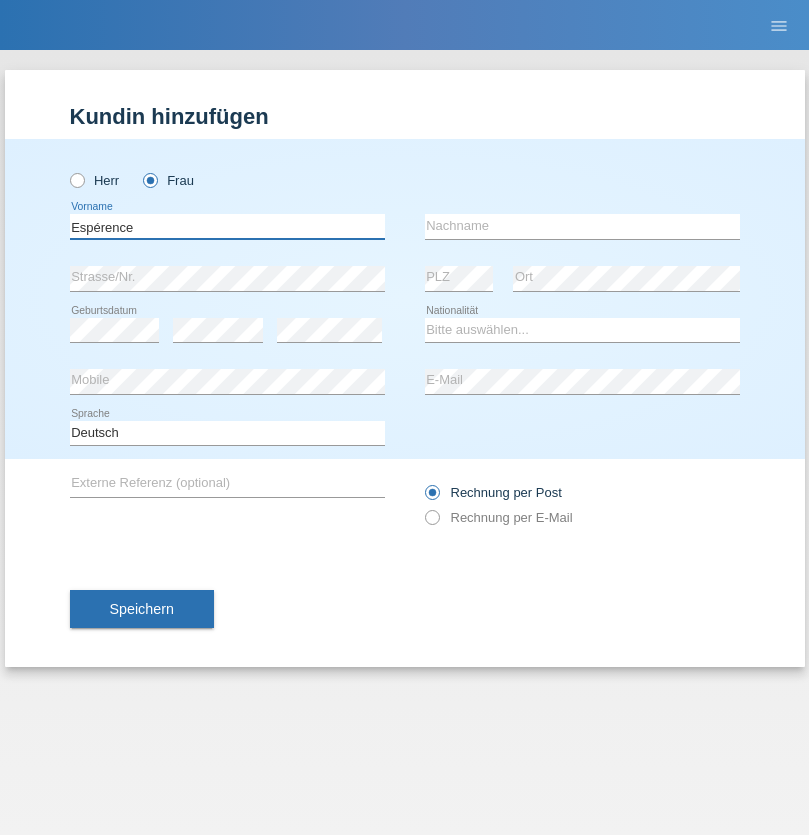 type on "Espérence" 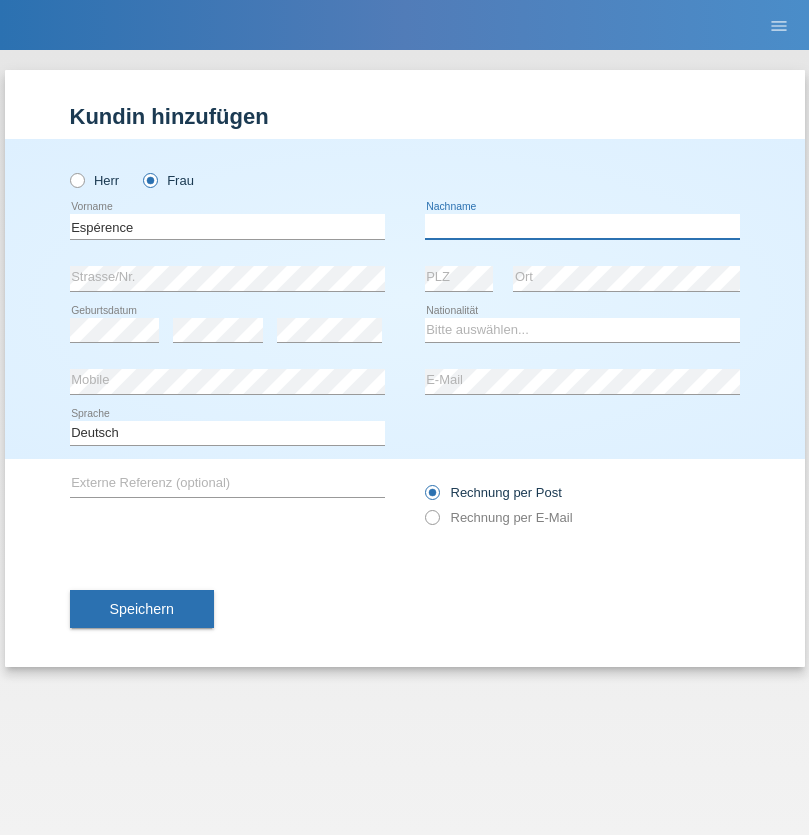 click at bounding box center (582, 226) 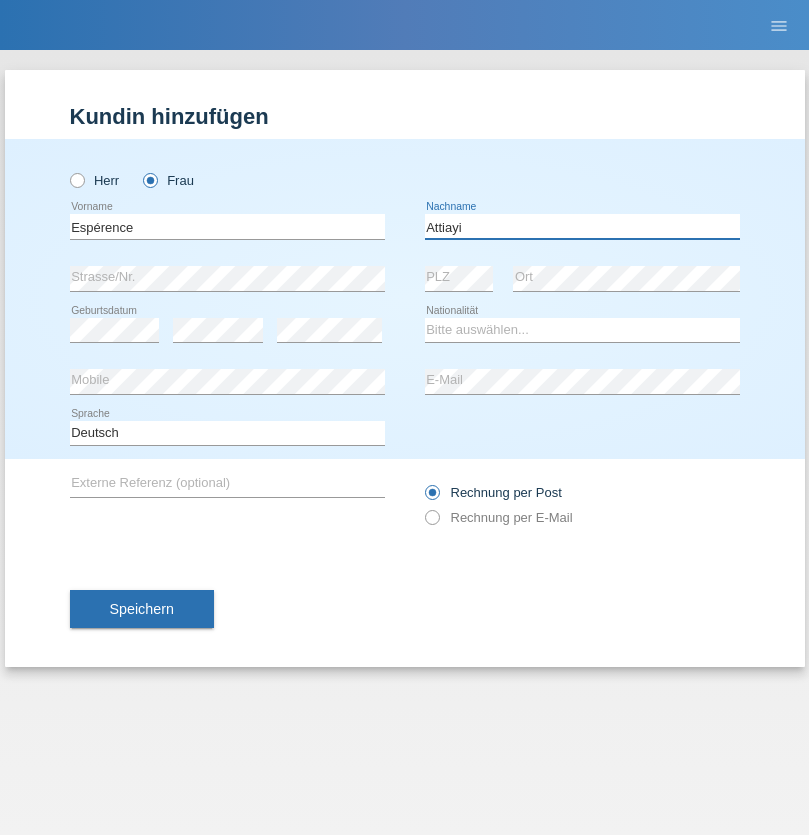 type on "Attiayi" 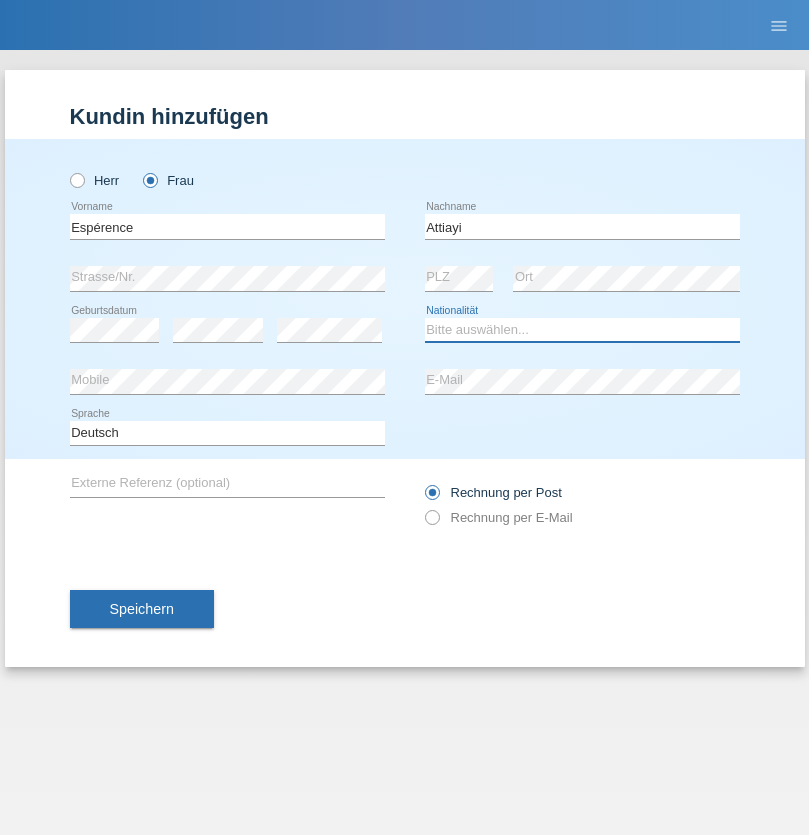 select on "CH" 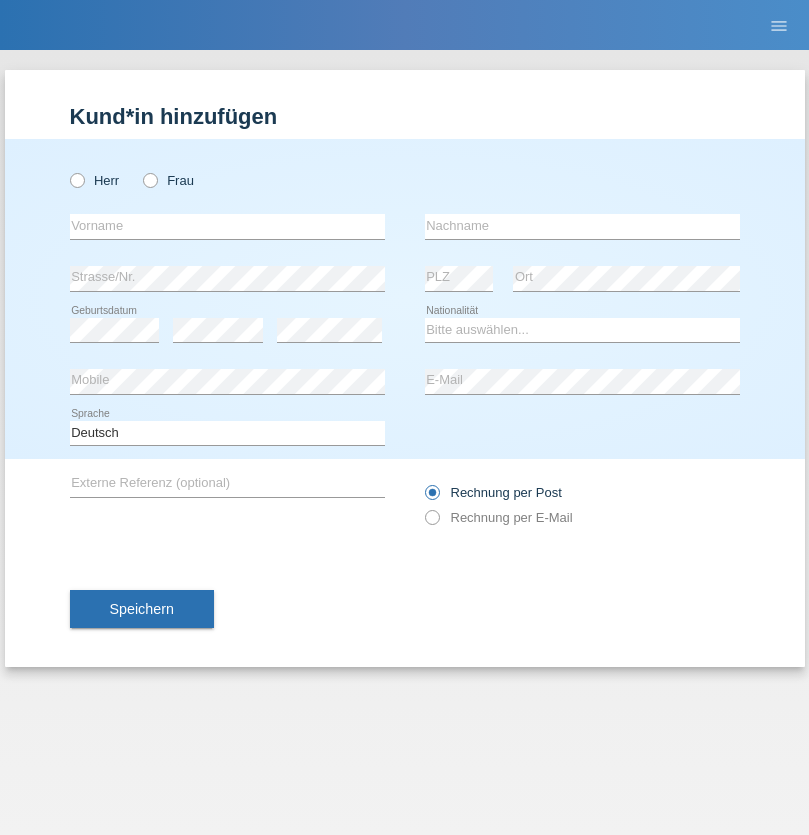 scroll, scrollTop: 0, scrollLeft: 0, axis: both 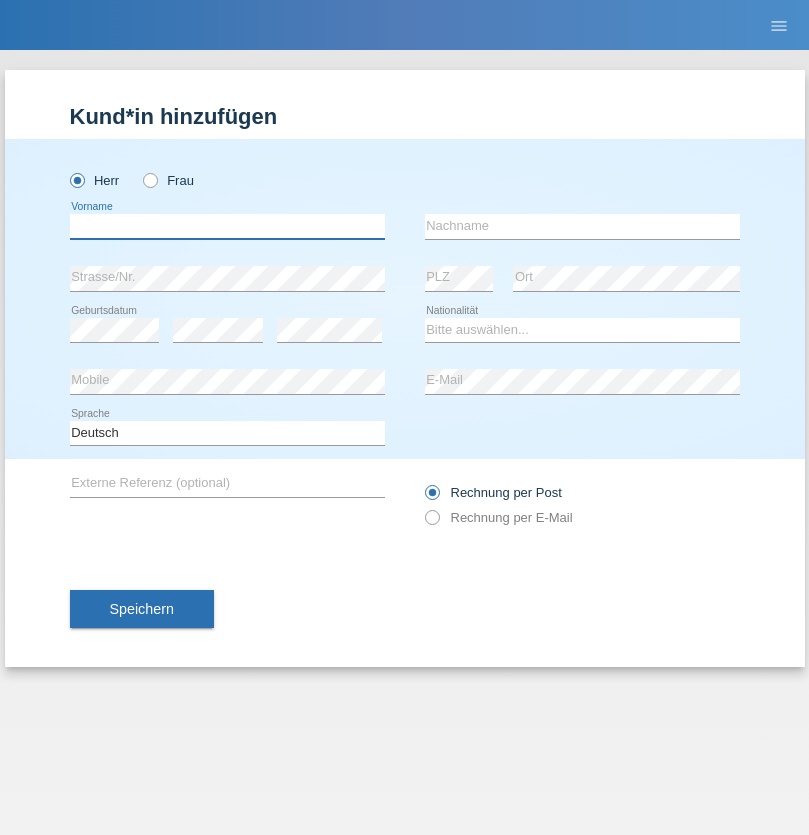 click at bounding box center [227, 226] 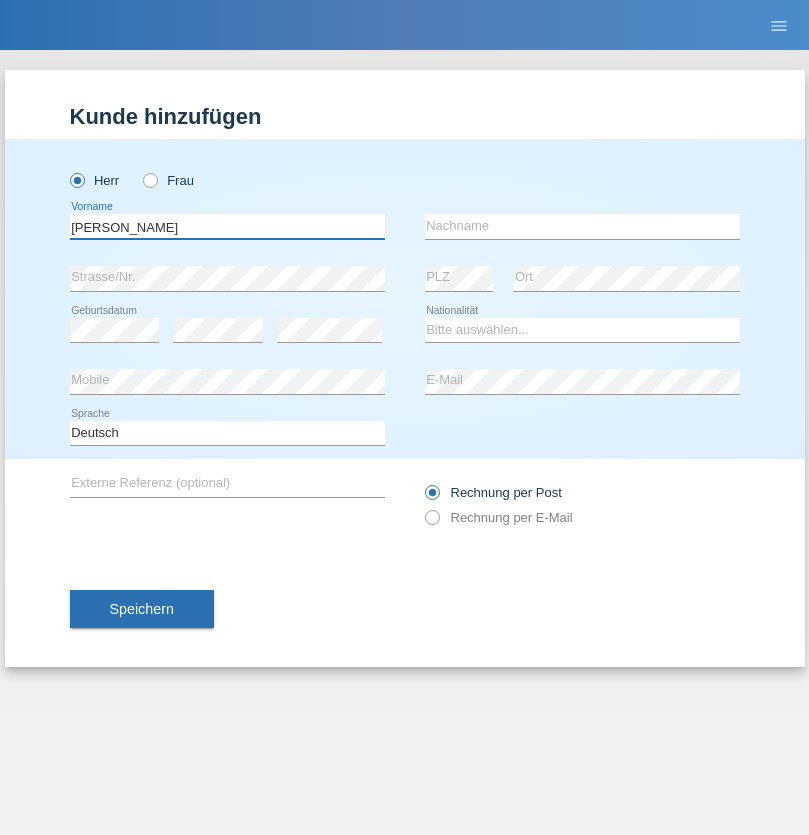 type on "Charles" 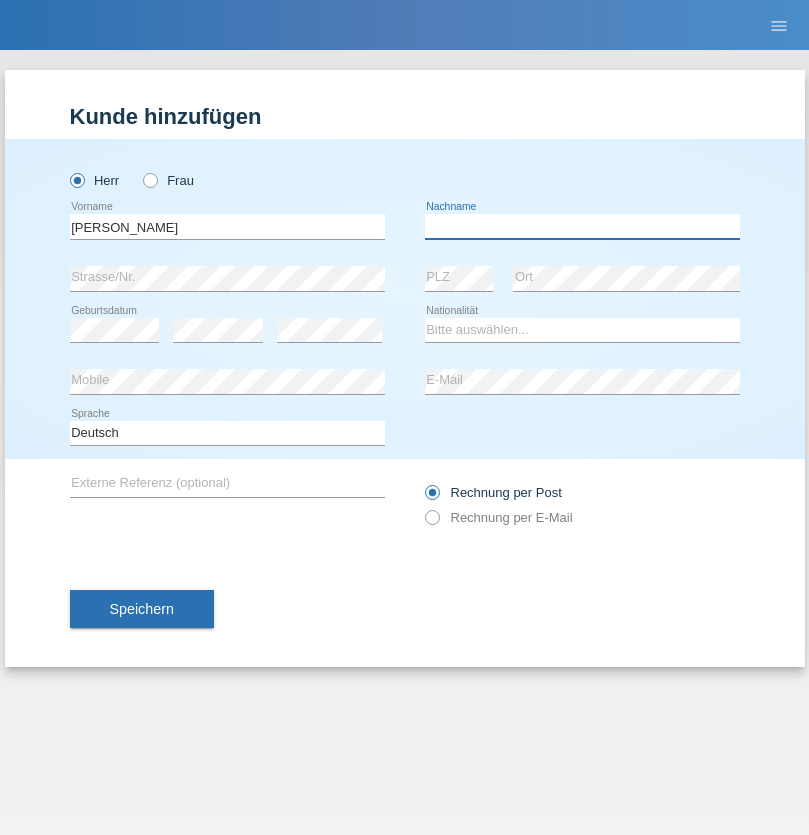 click at bounding box center [582, 226] 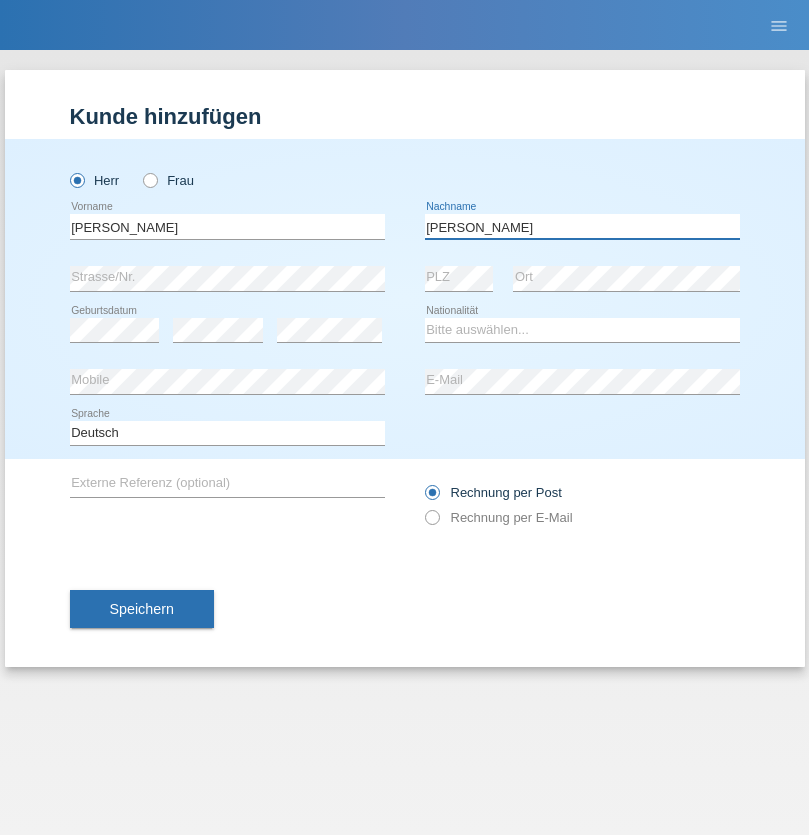 type on "Chetelat" 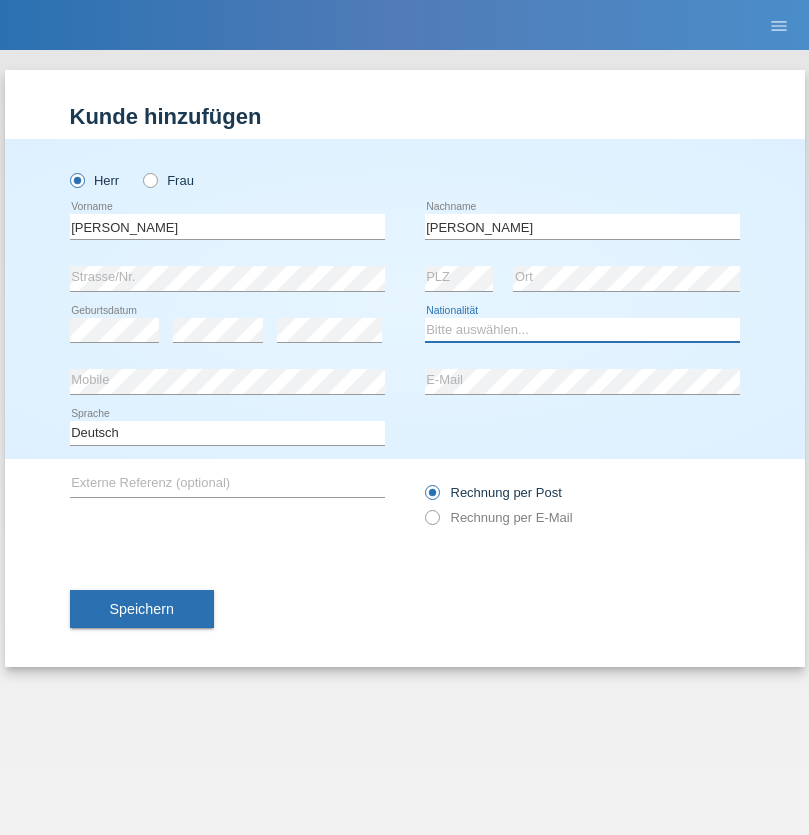 select on "CH" 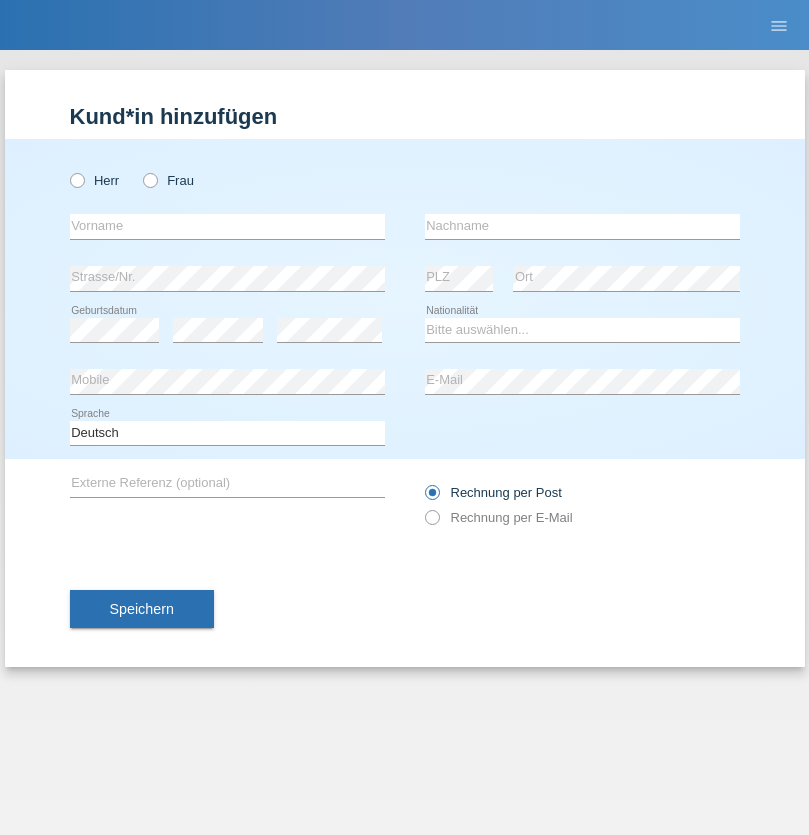 scroll, scrollTop: 0, scrollLeft: 0, axis: both 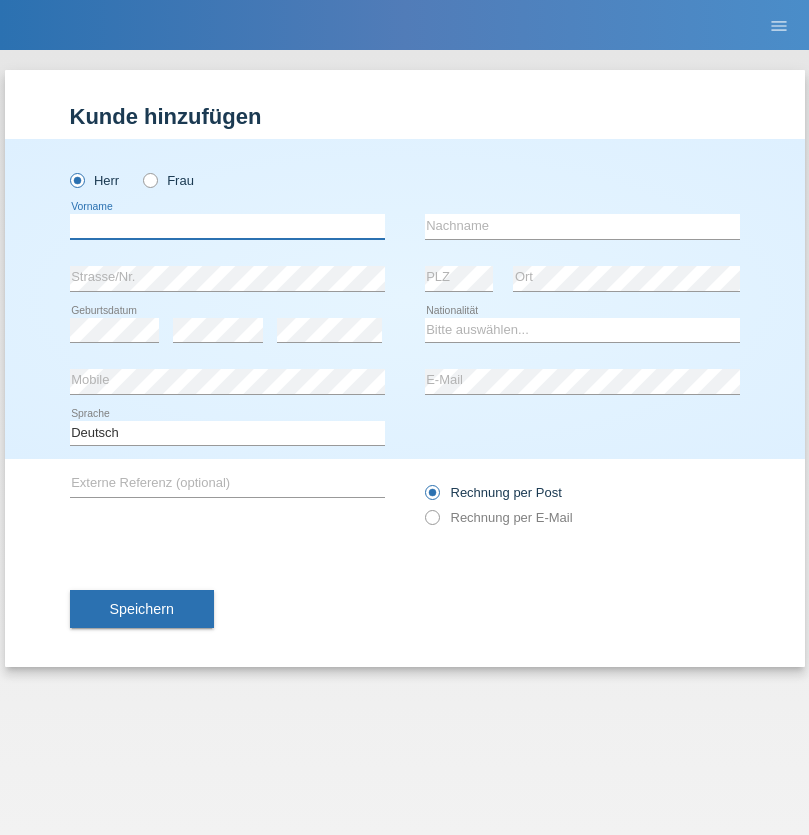 click at bounding box center [227, 226] 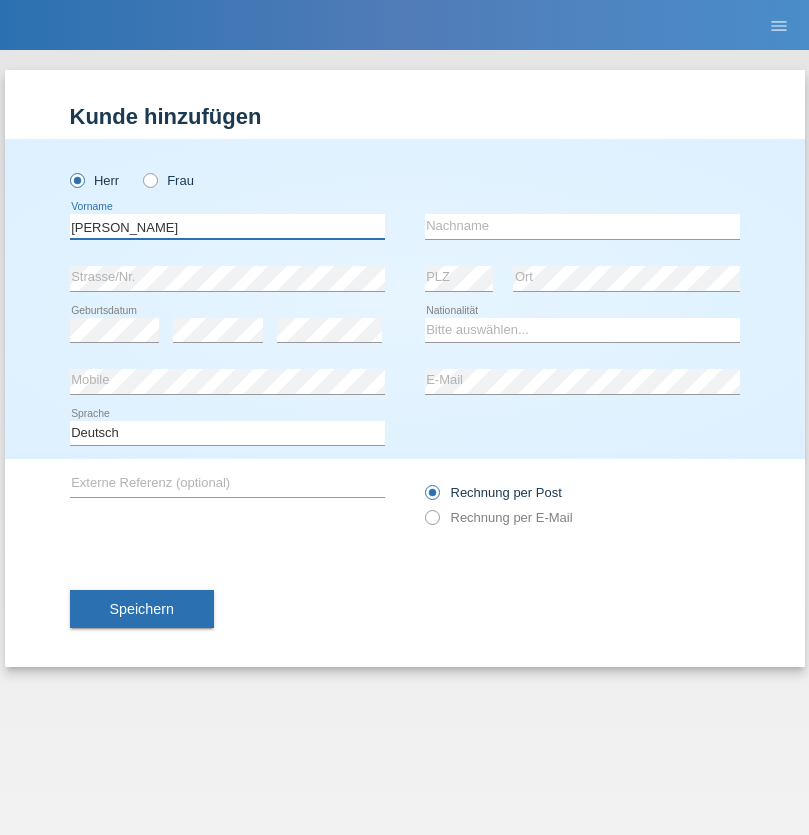 type on "[PERSON_NAME]" 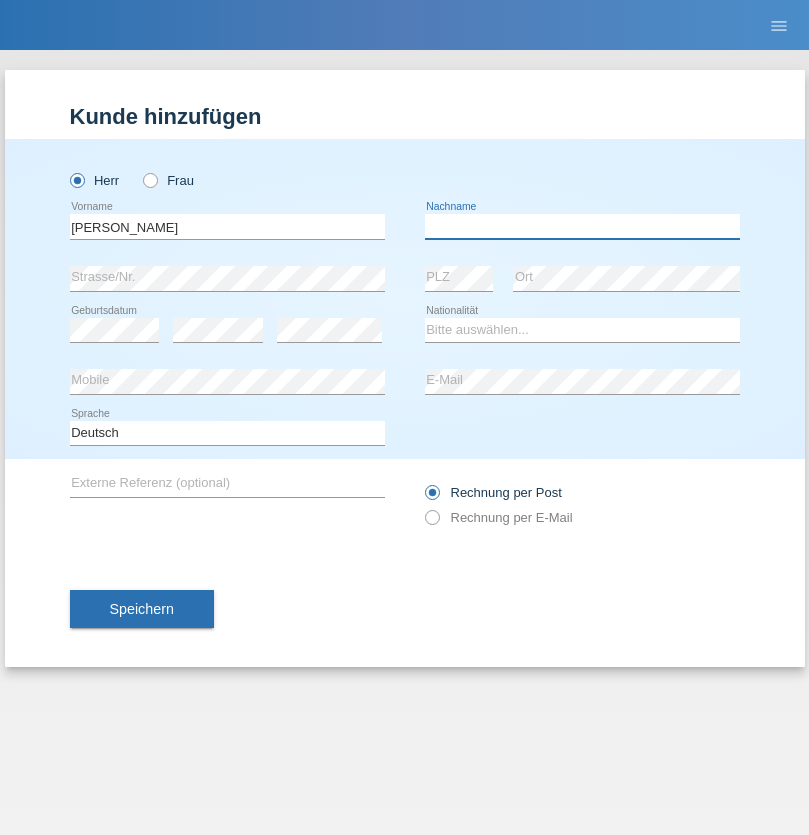 click at bounding box center (582, 226) 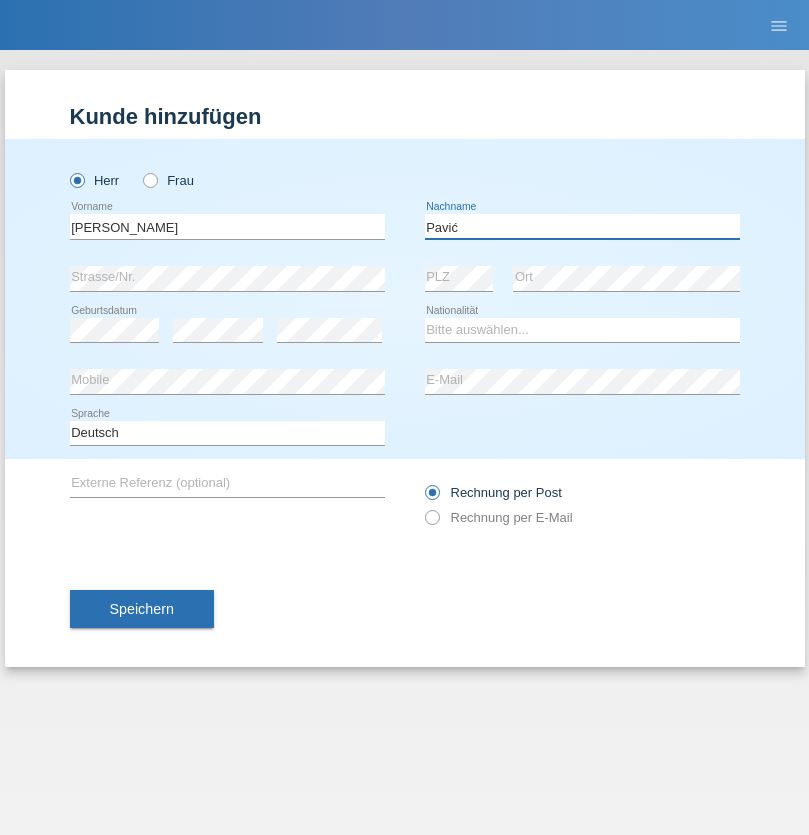 type on "Pavić" 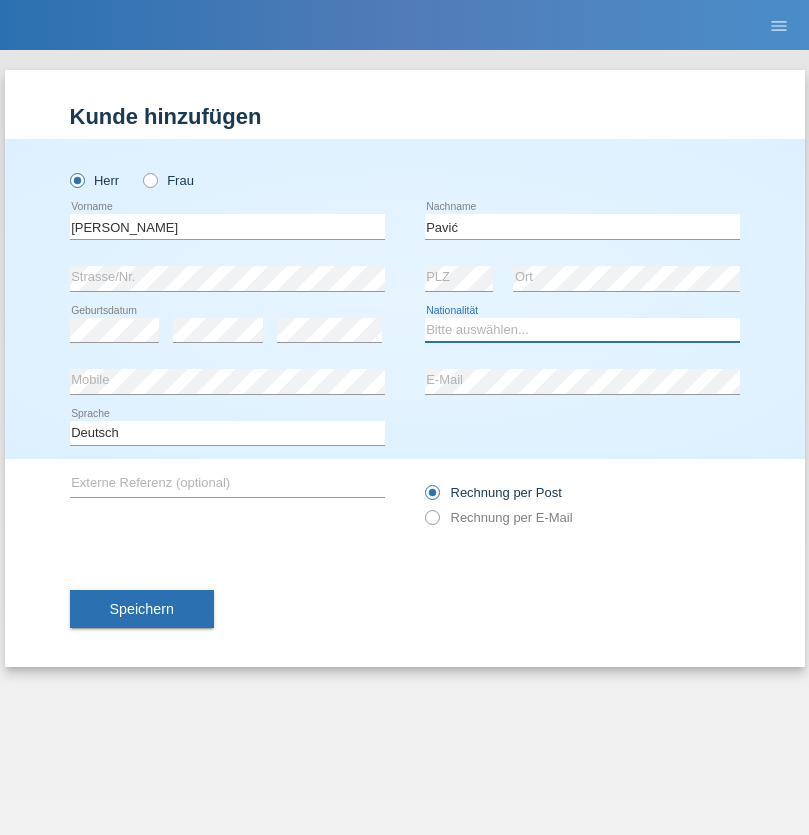 select on "HR" 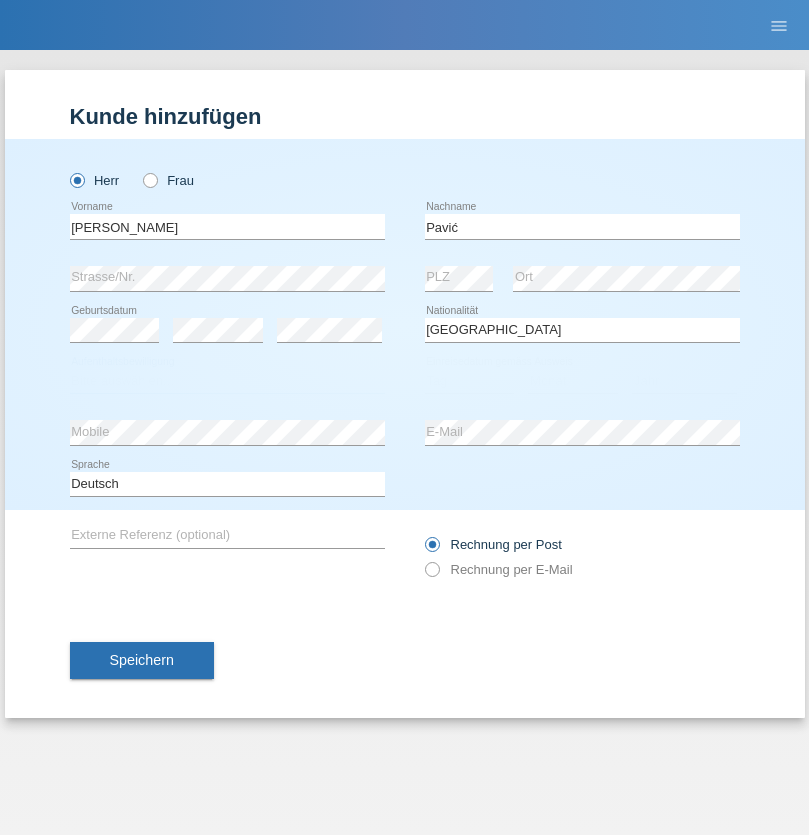 select on "C" 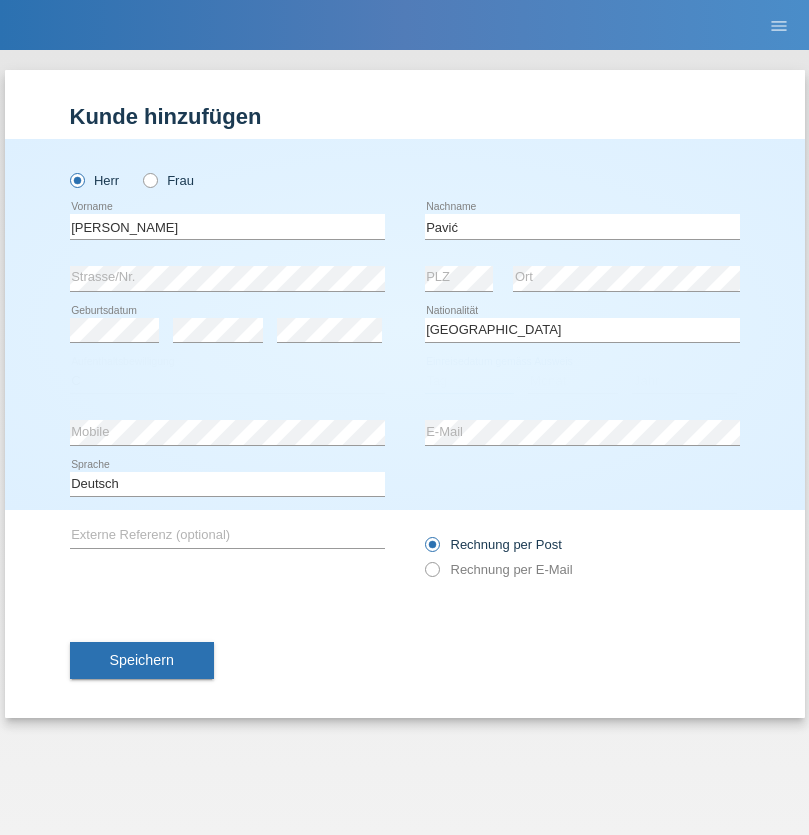 select on "21" 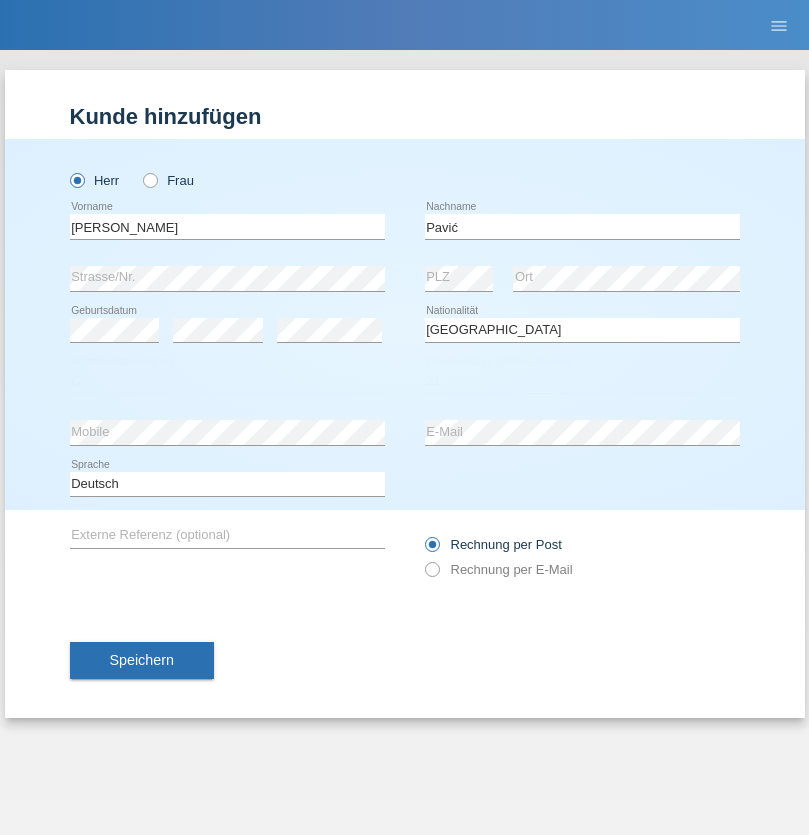 select on "04" 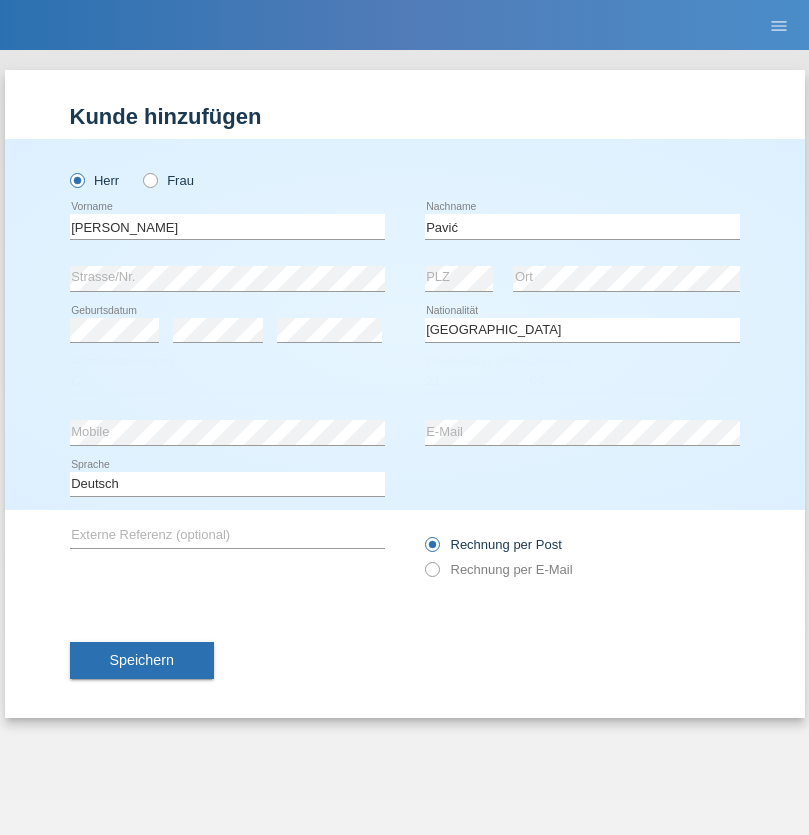 select on "2006" 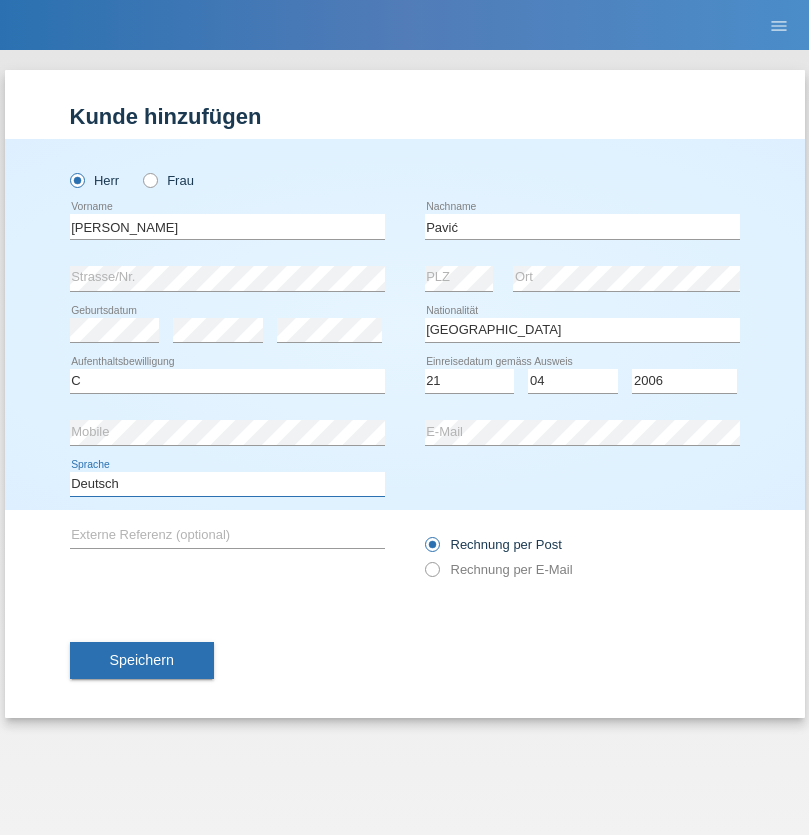 select on "en" 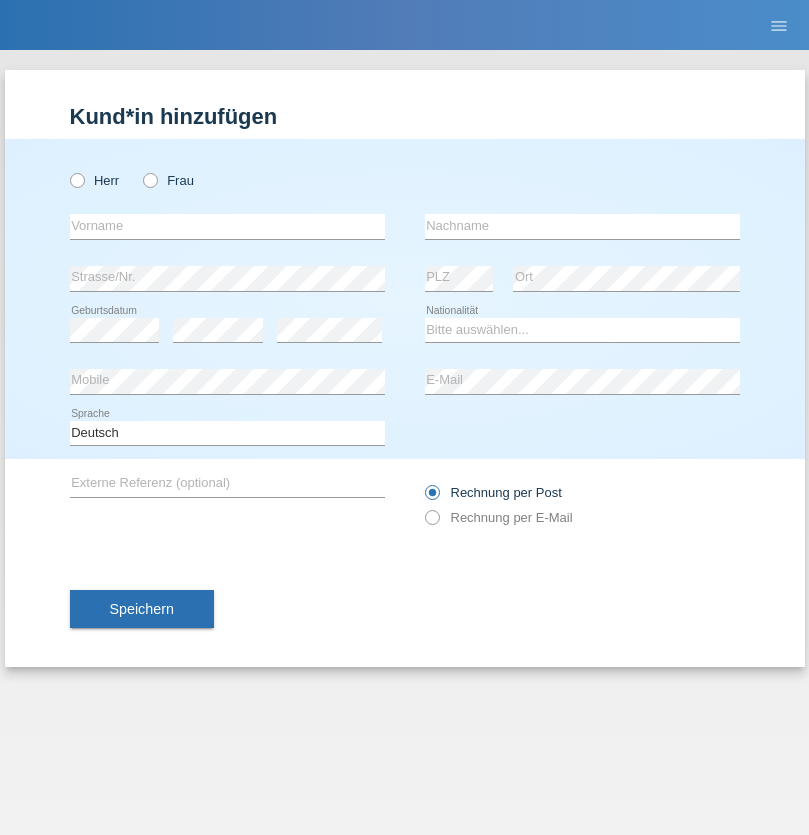 scroll, scrollTop: 0, scrollLeft: 0, axis: both 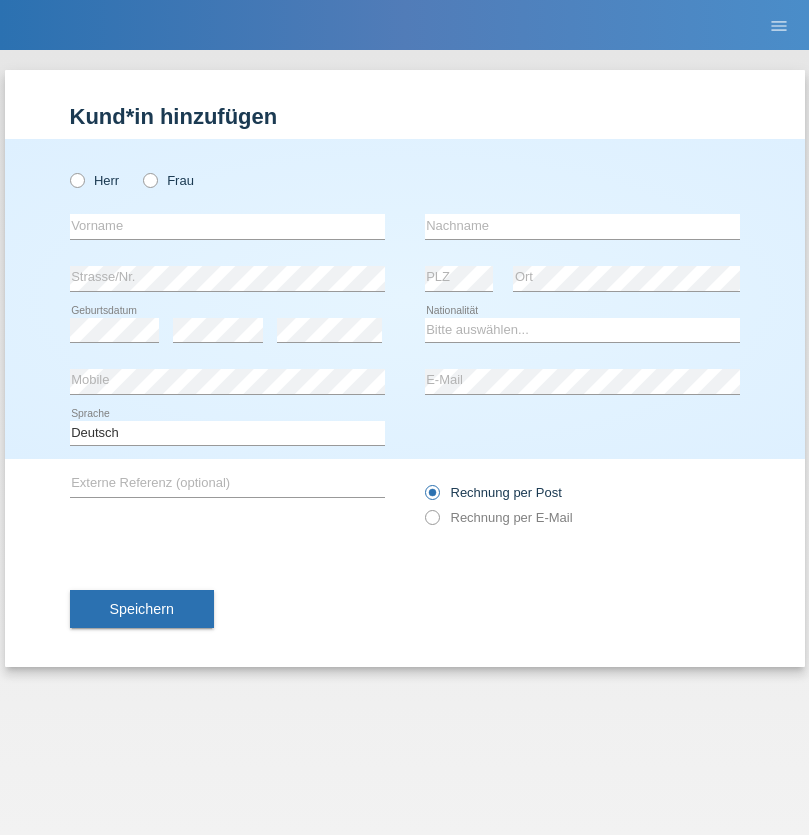 radio on "true" 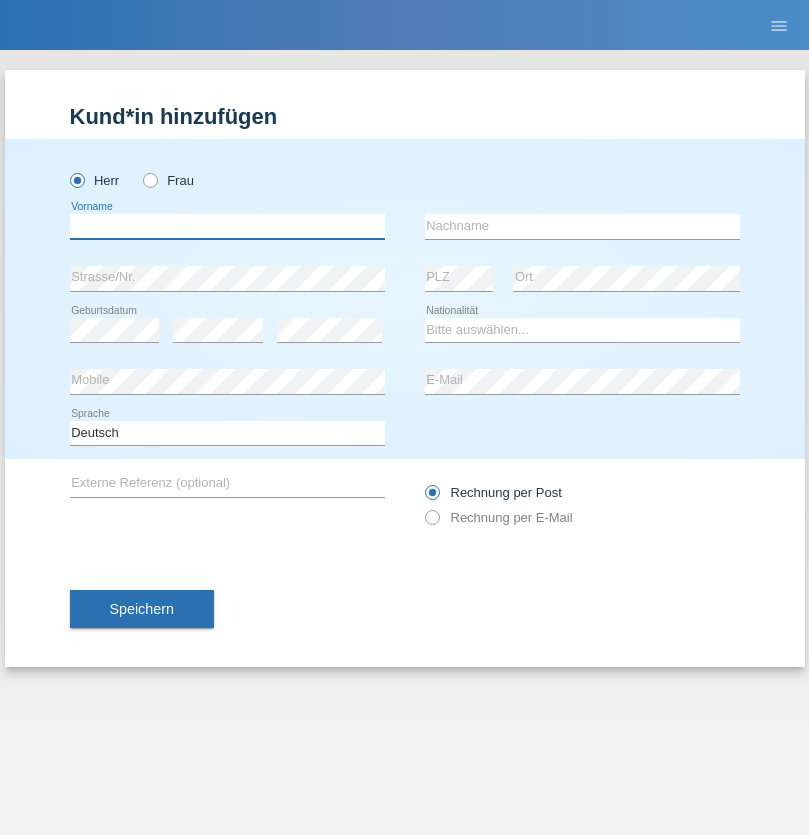 click at bounding box center [227, 226] 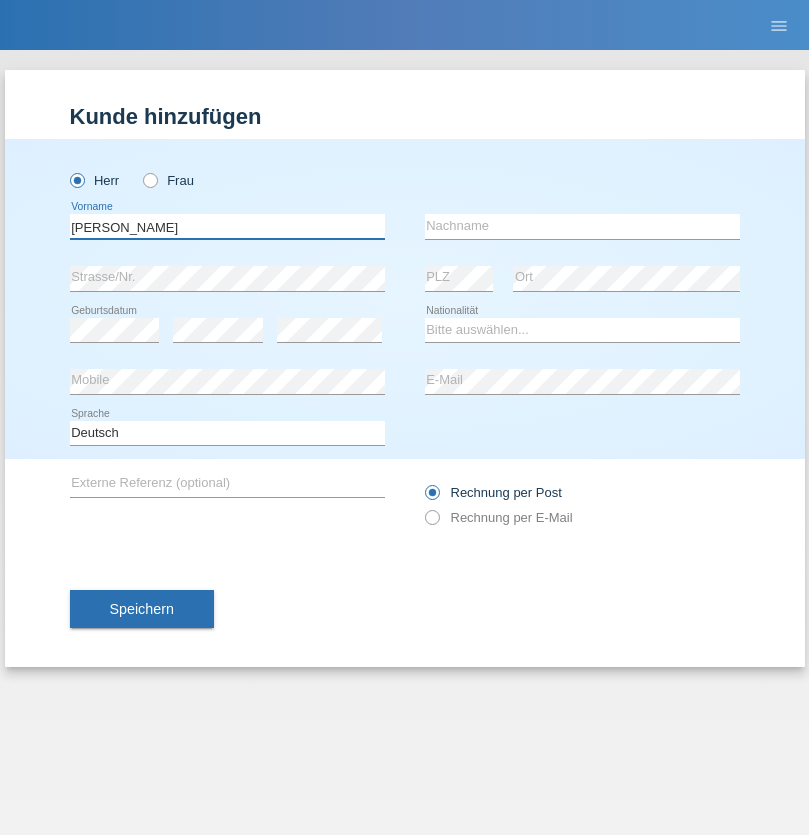 type on "Artur" 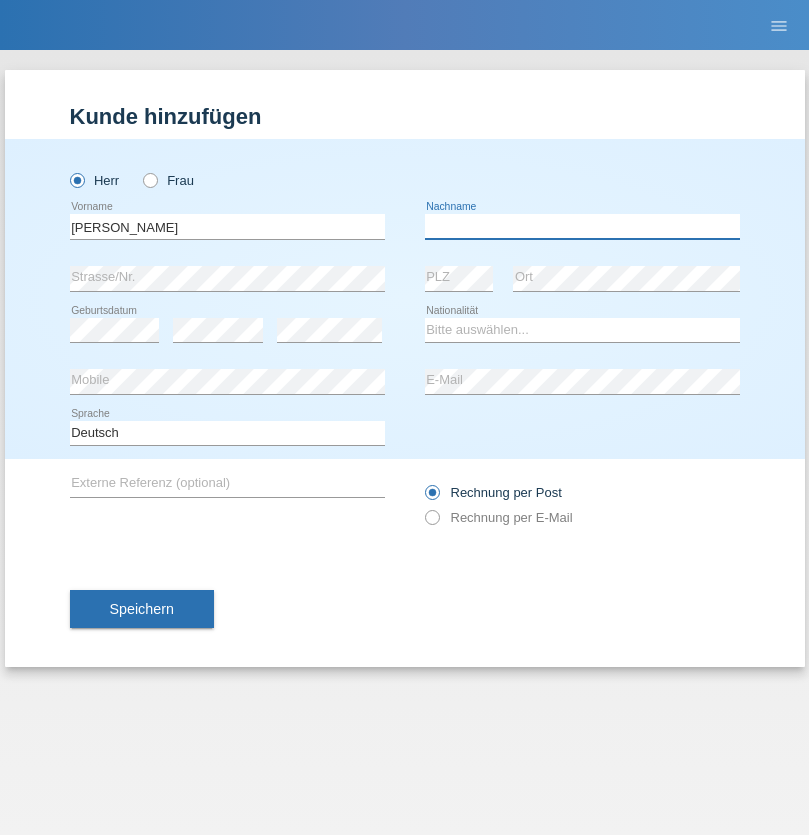 click at bounding box center [582, 226] 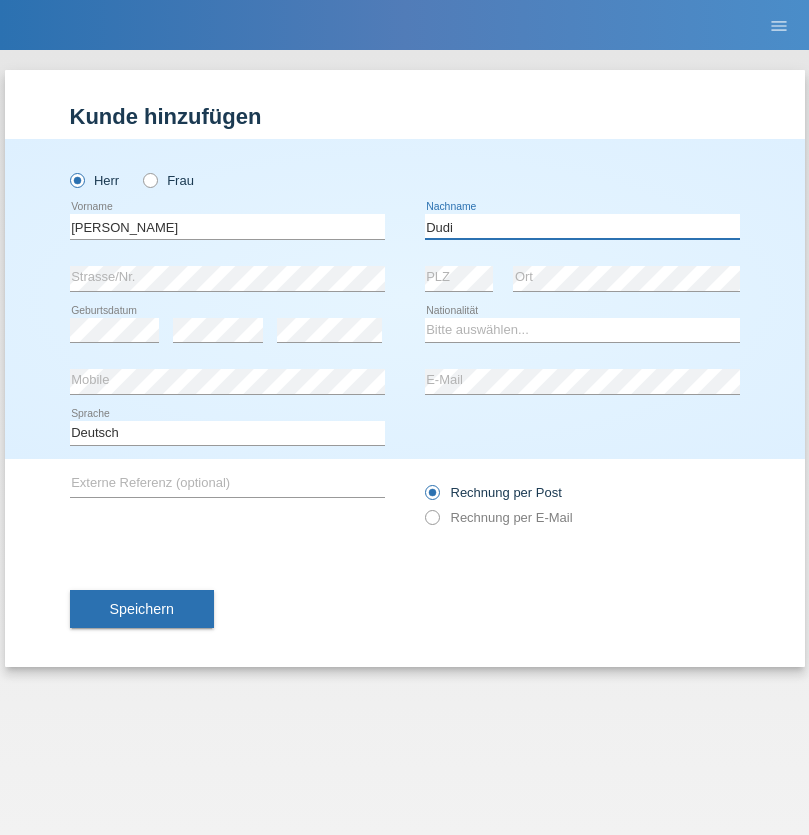 type on "Dudi" 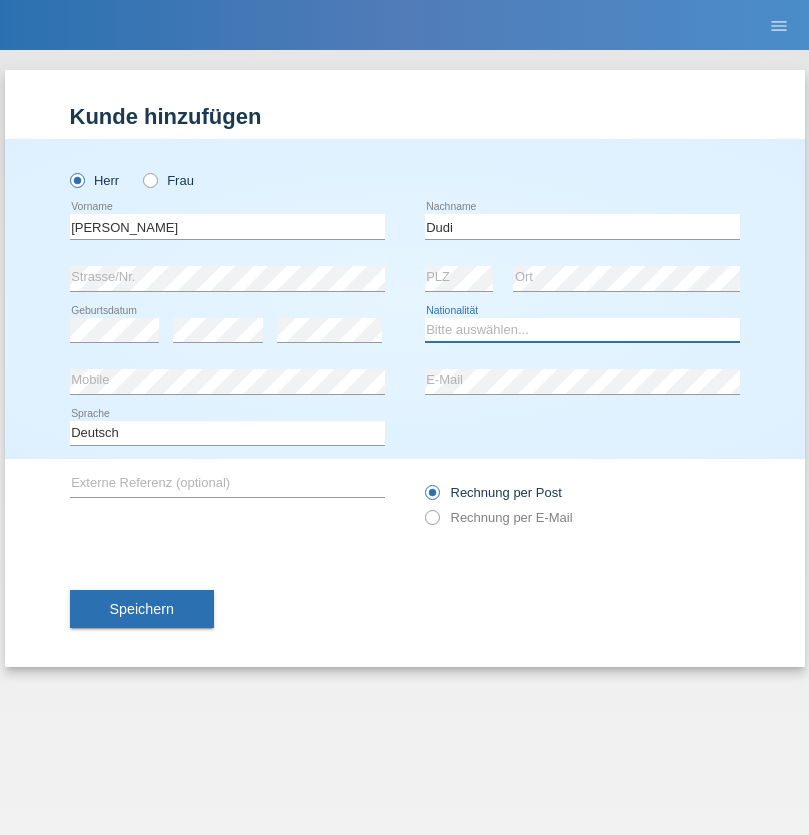 select on "SK" 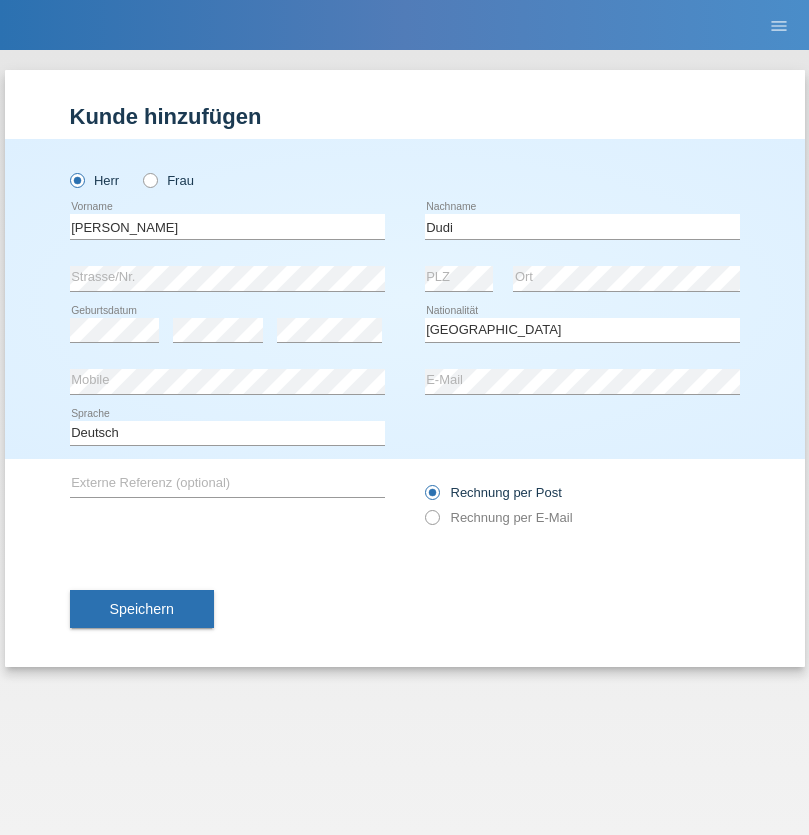 select on "C" 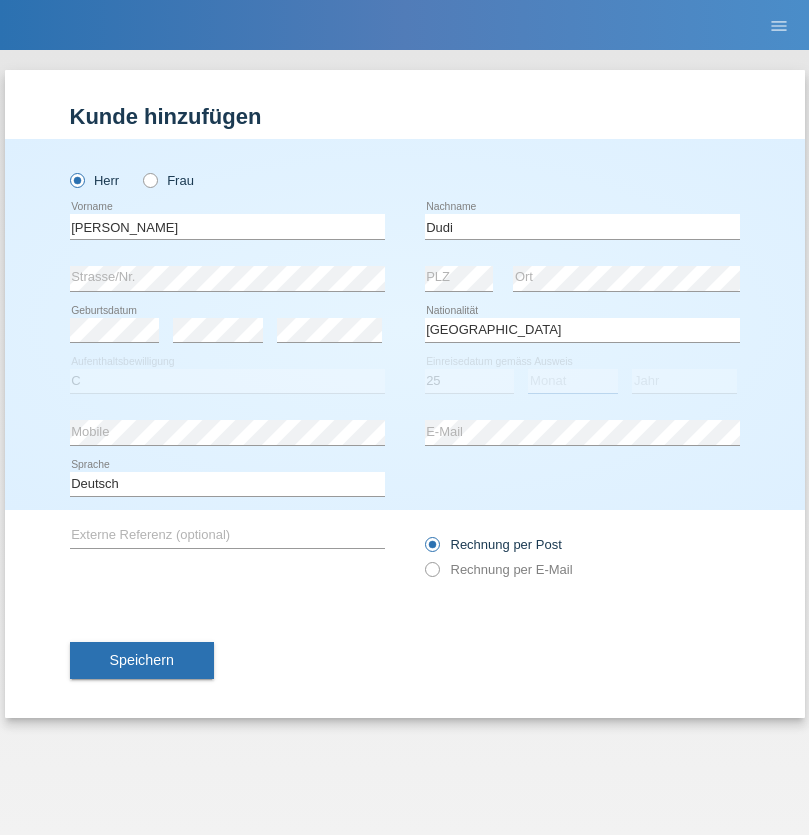 select on "05" 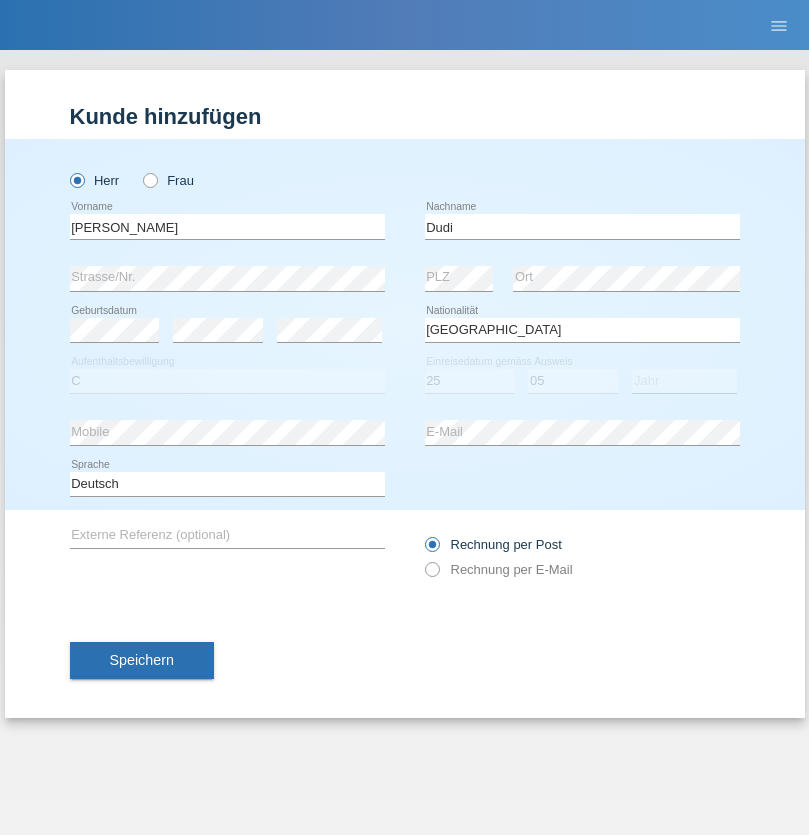 select on "2021" 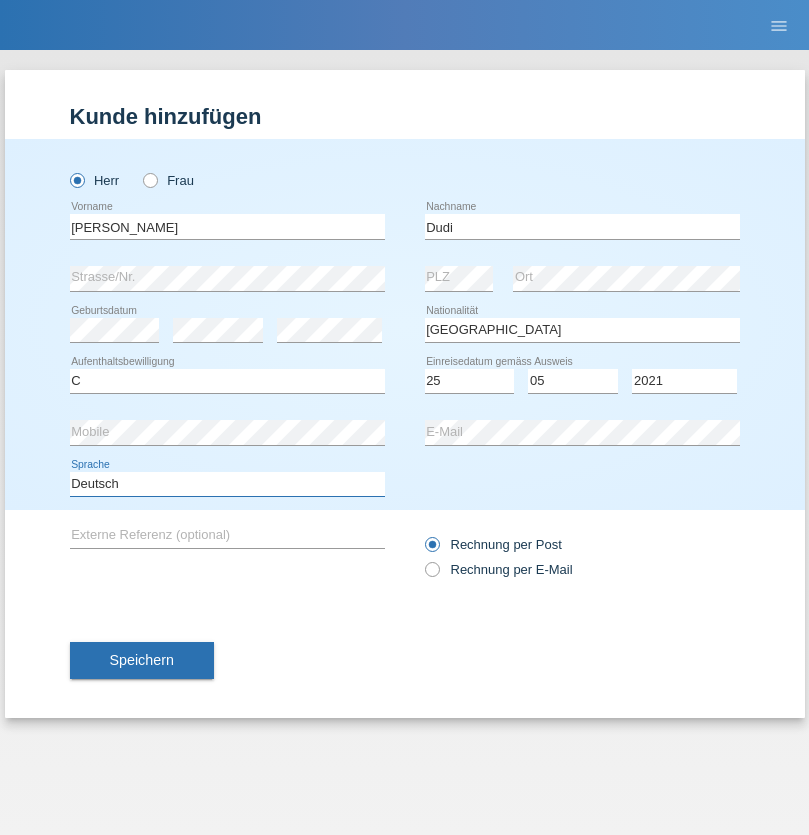 select on "en" 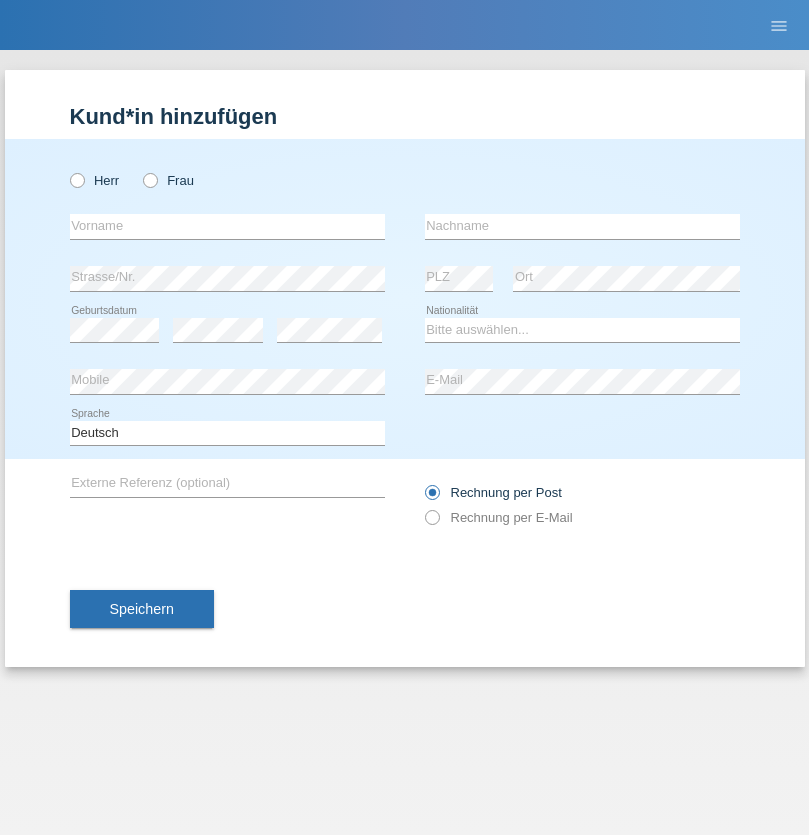 scroll, scrollTop: 0, scrollLeft: 0, axis: both 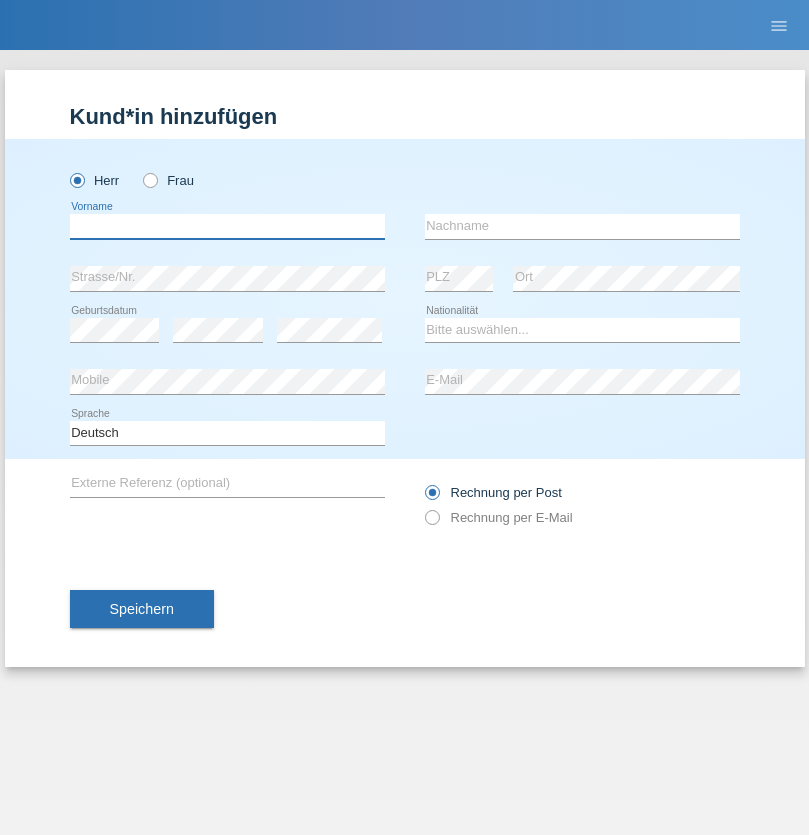 click at bounding box center [227, 226] 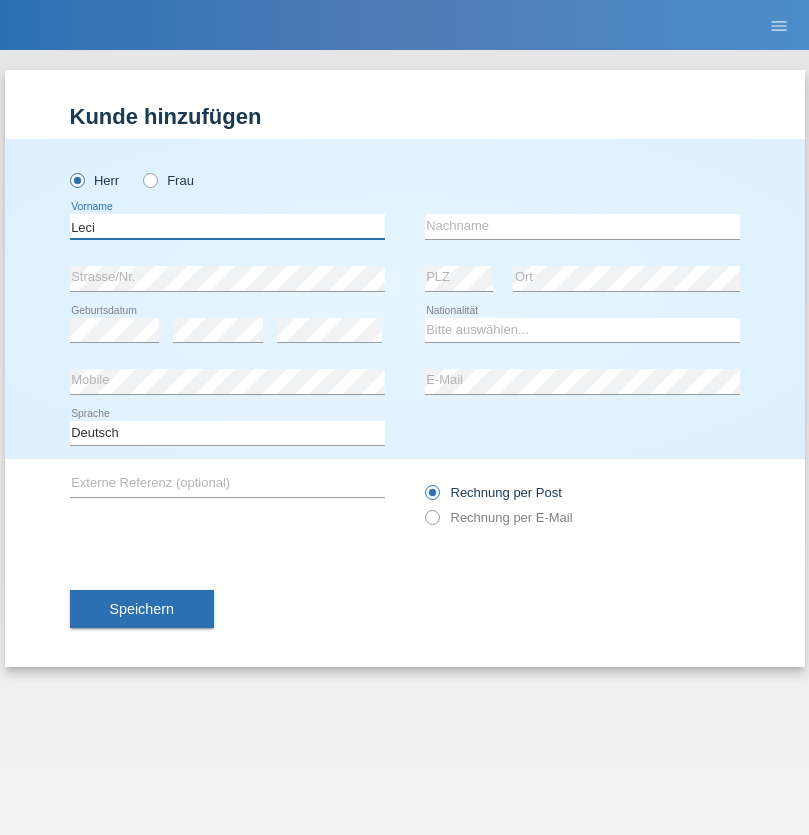 type on "Leci" 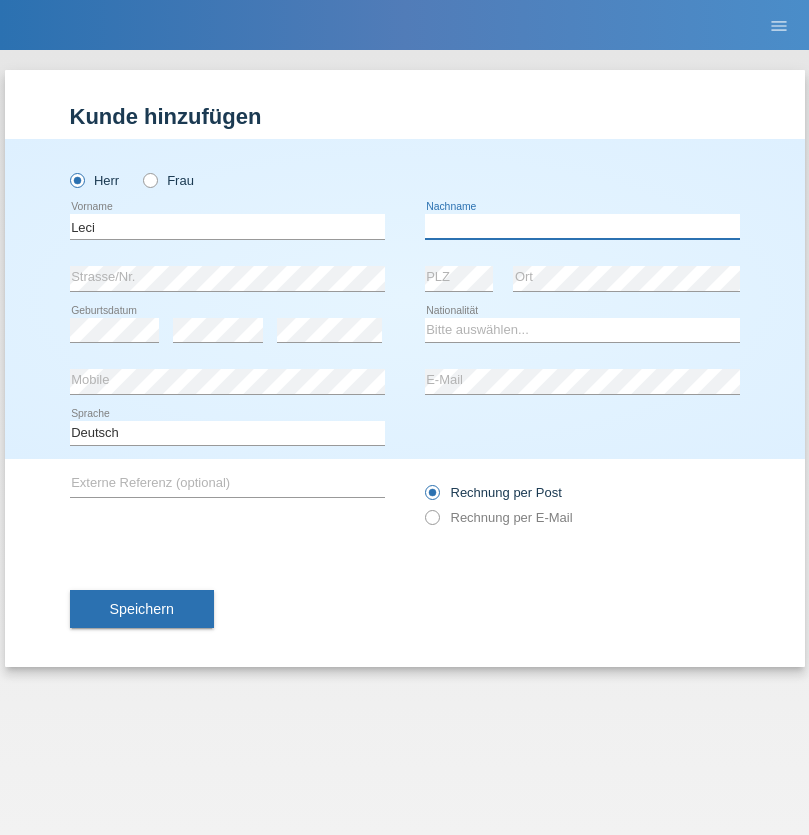 click at bounding box center (582, 226) 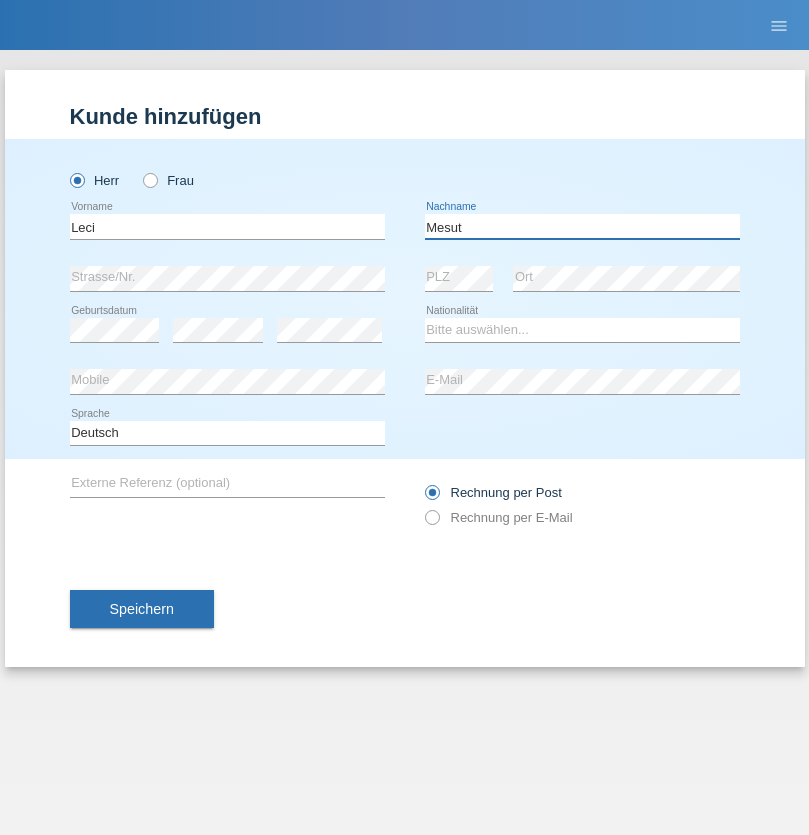 type on "Mesut" 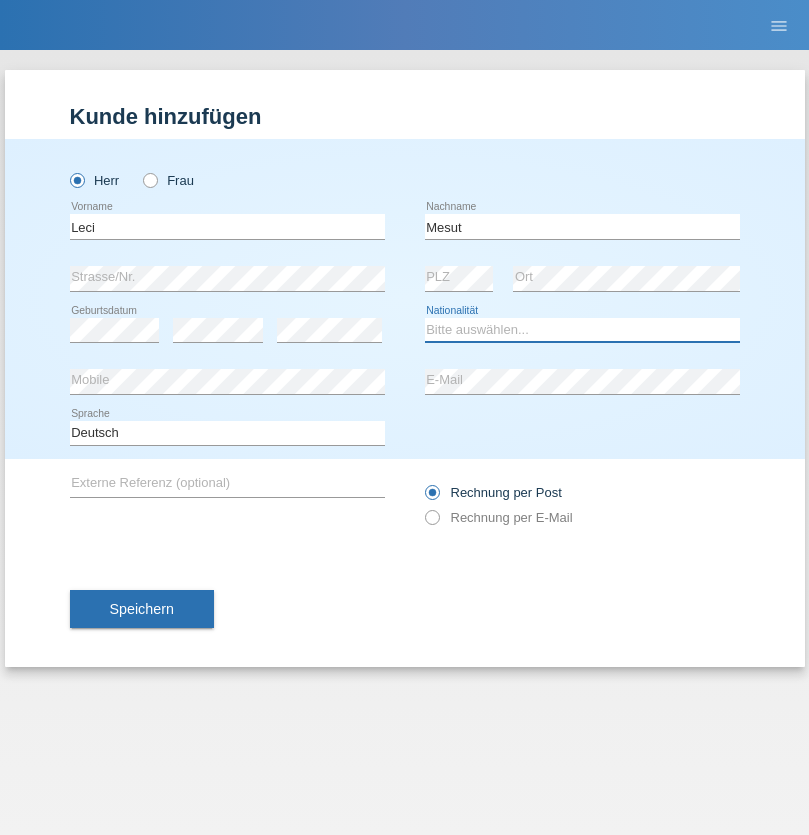 select on "XK" 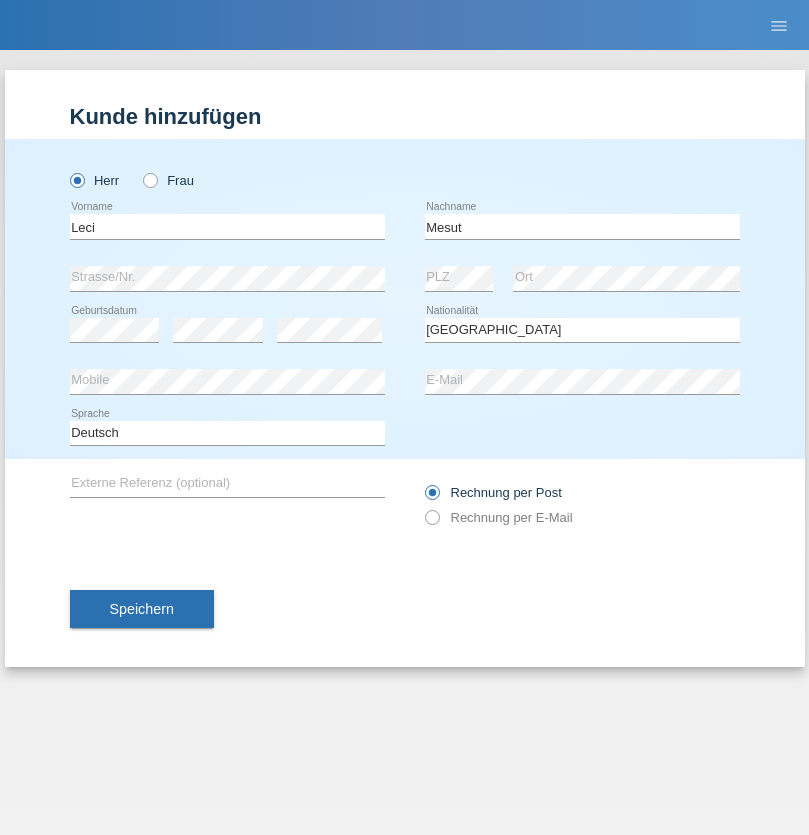 select on "C" 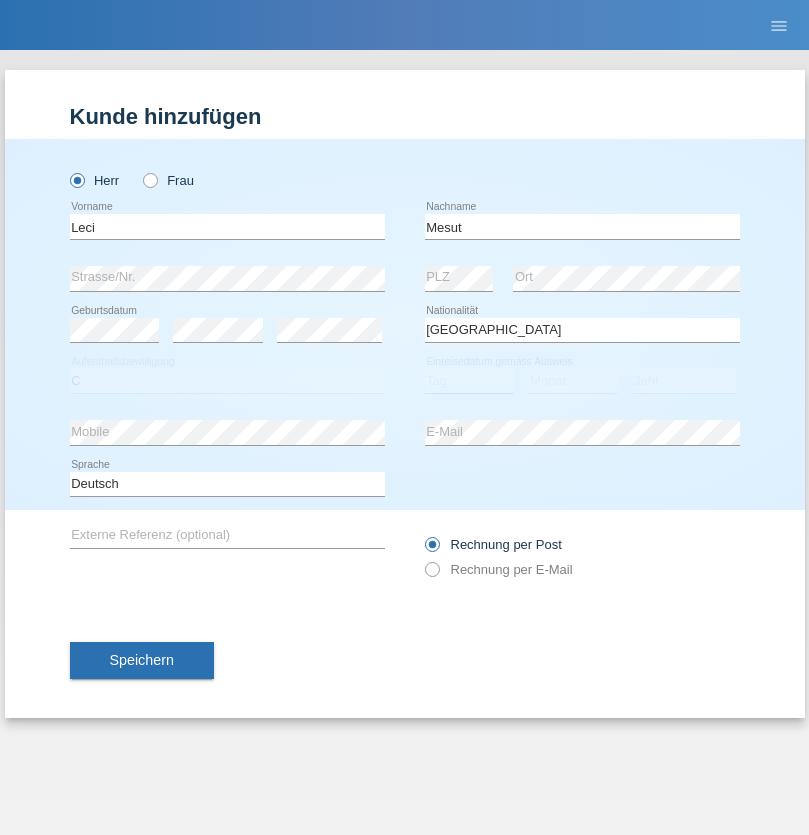 select on "15" 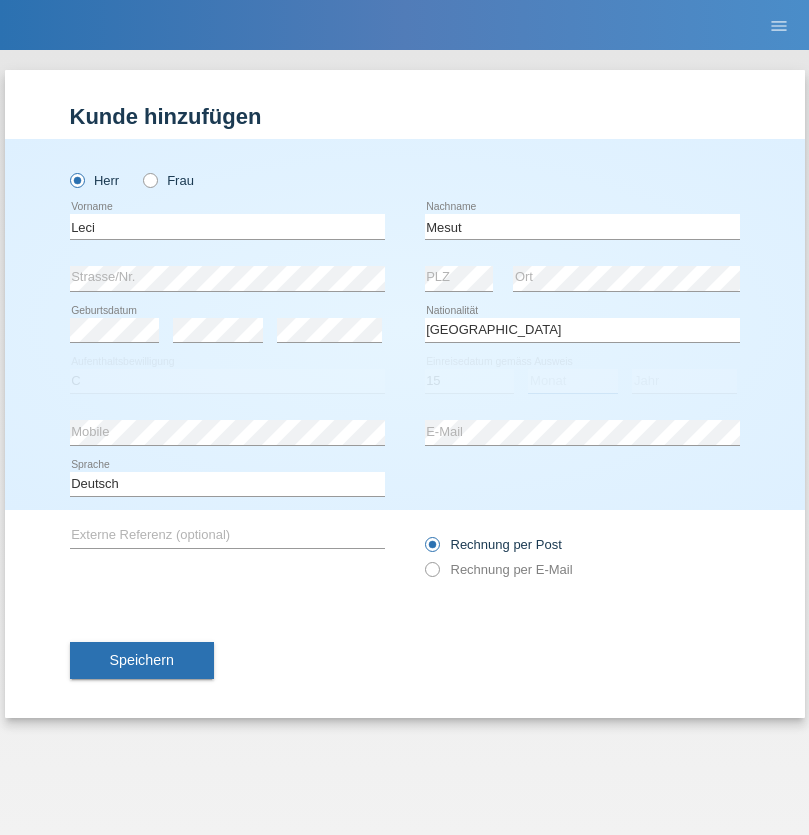 select on "07" 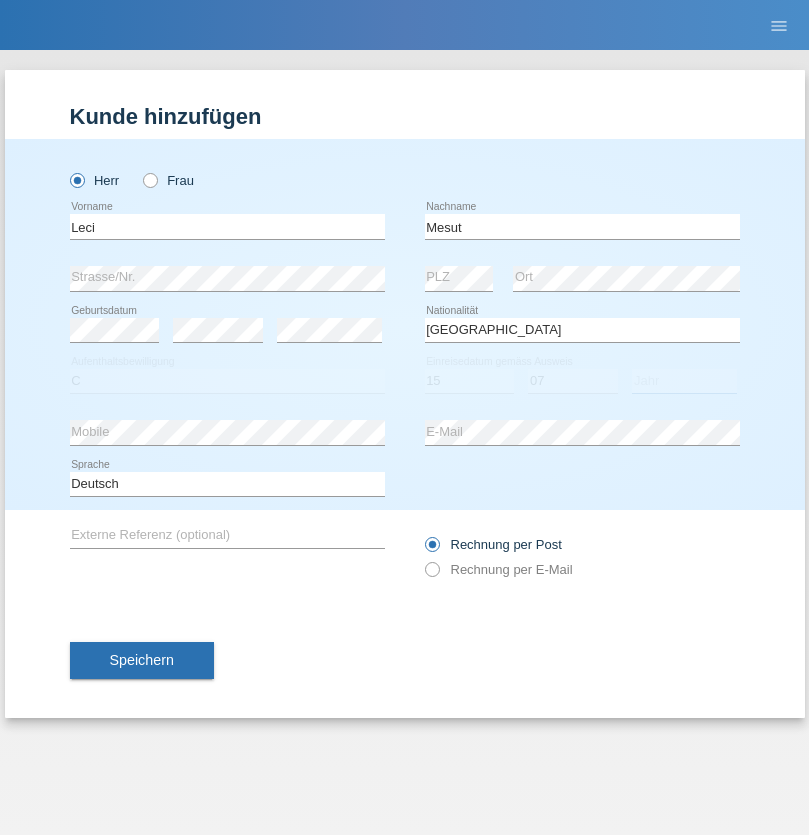 select on "2021" 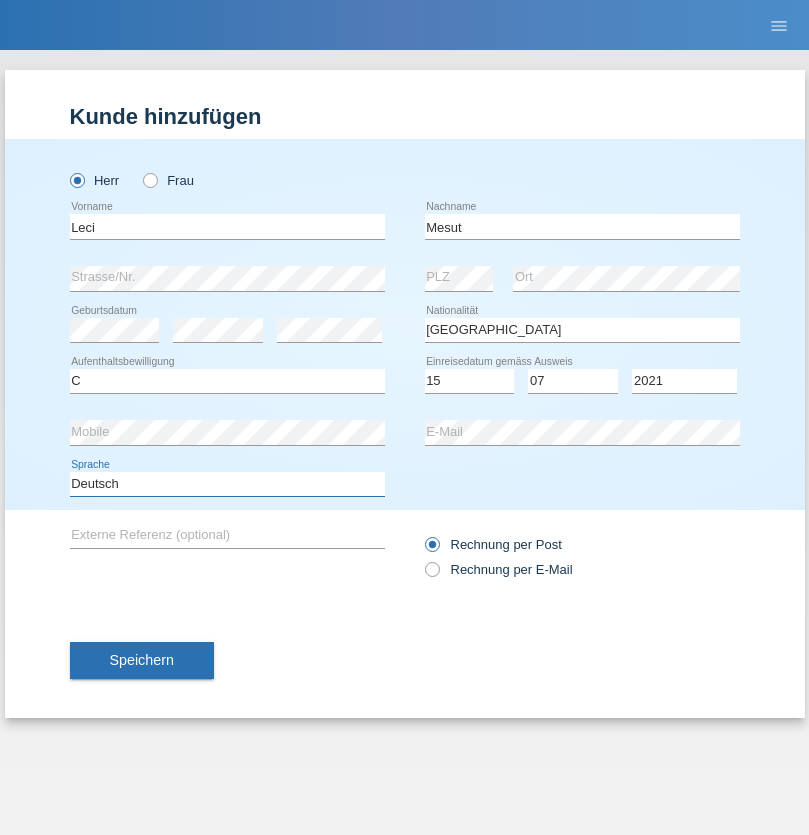select on "en" 